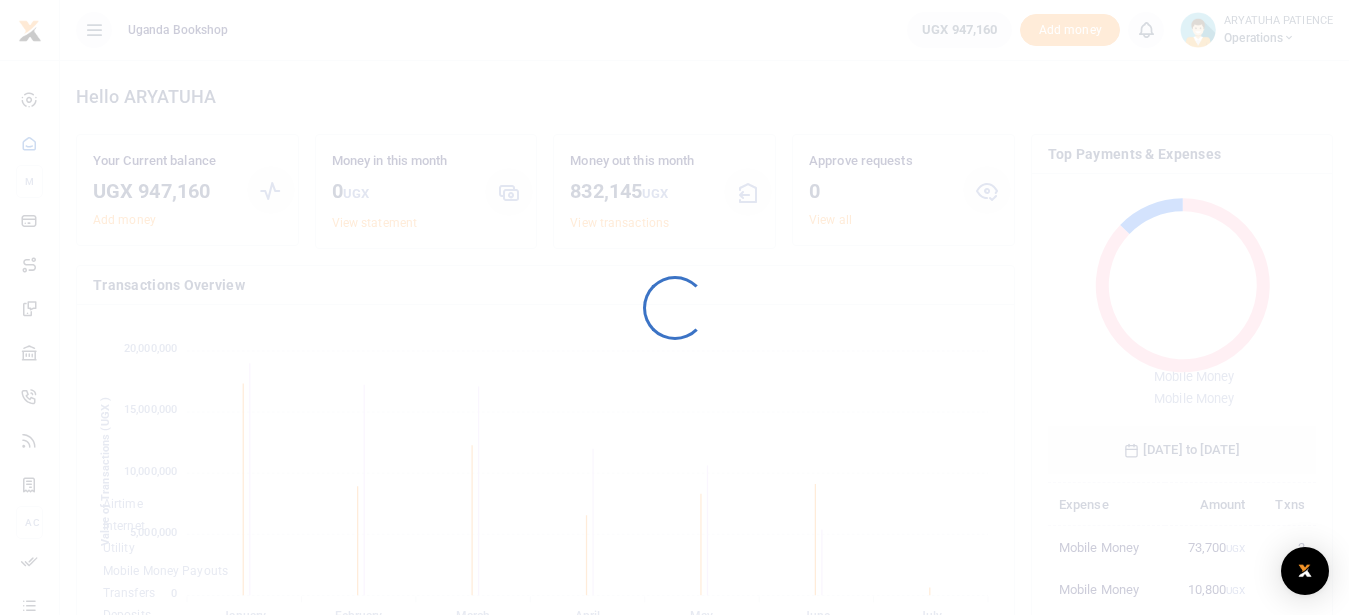 scroll, scrollTop: 0, scrollLeft: 0, axis: both 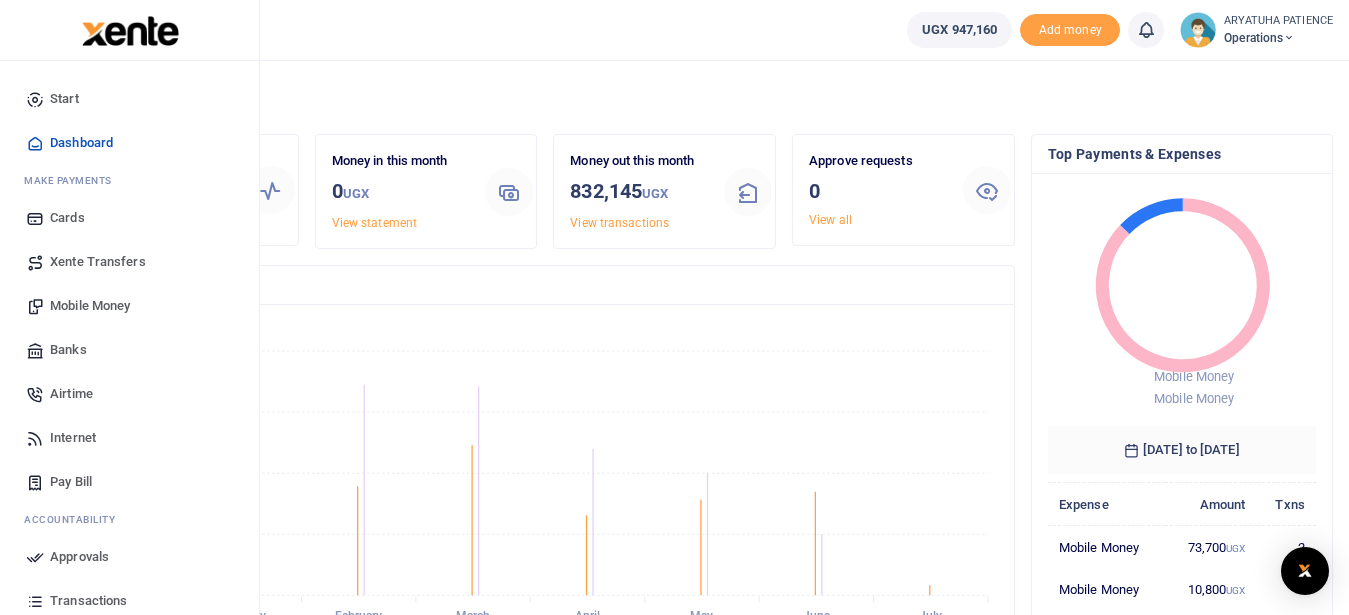 click on "Mobile Money" at bounding box center (90, 306) 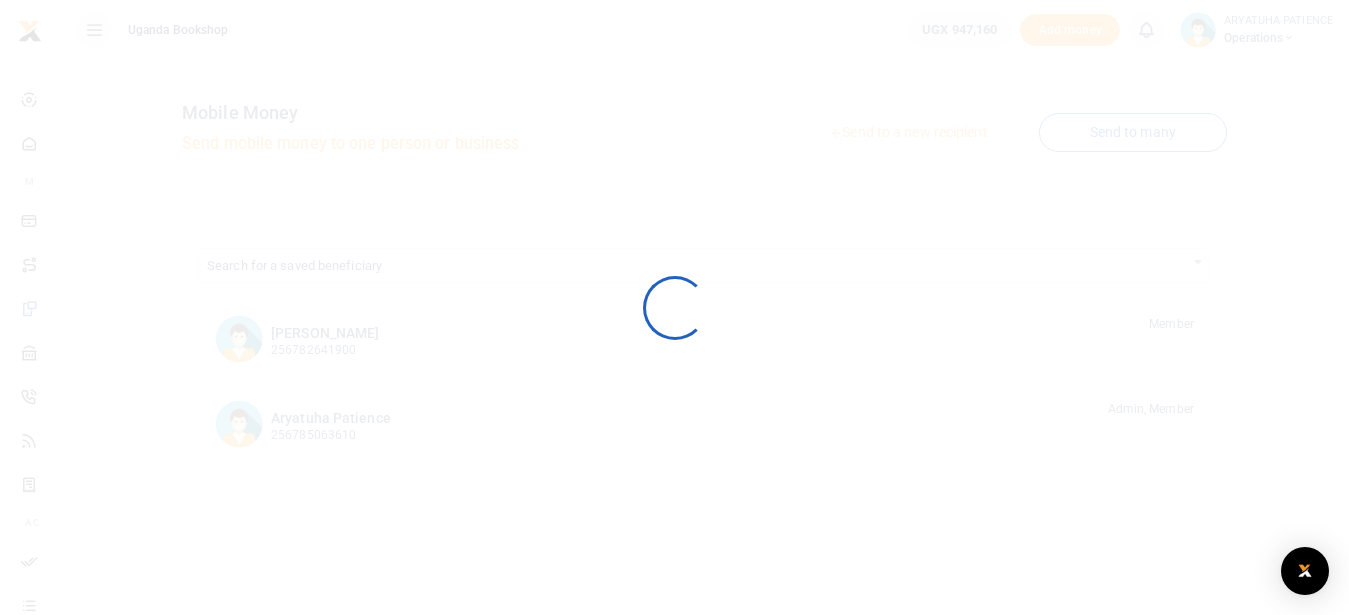 scroll, scrollTop: 0, scrollLeft: 0, axis: both 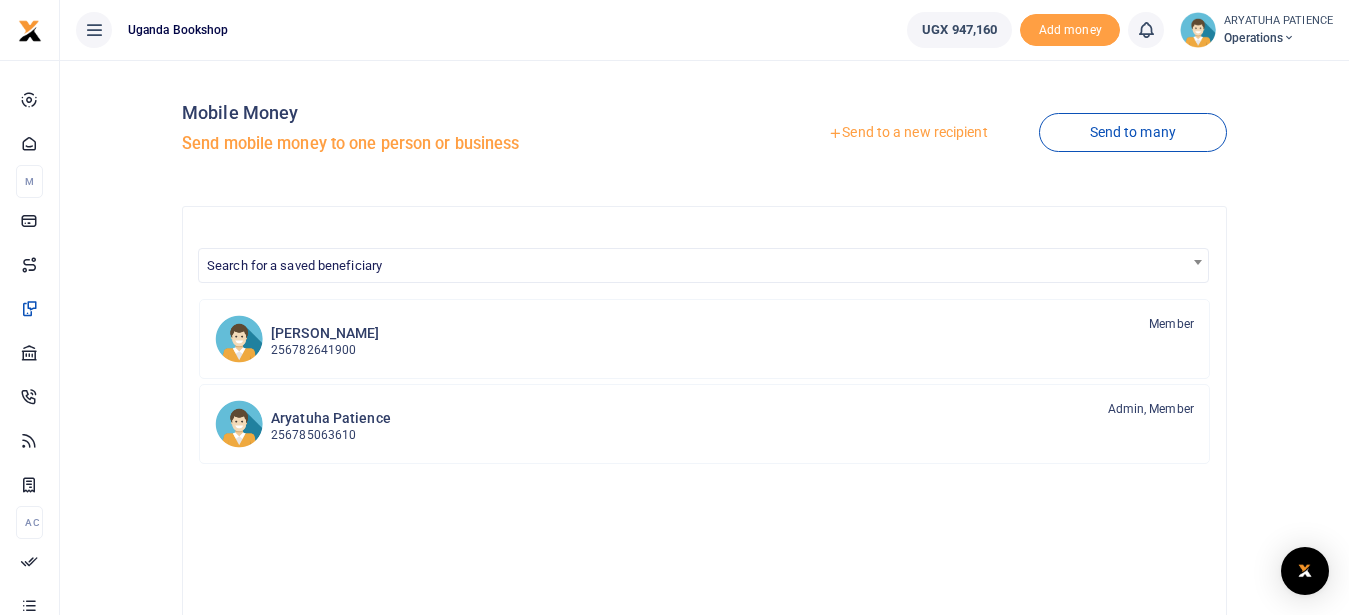 click on "Send to a new recipient" at bounding box center [907, 133] 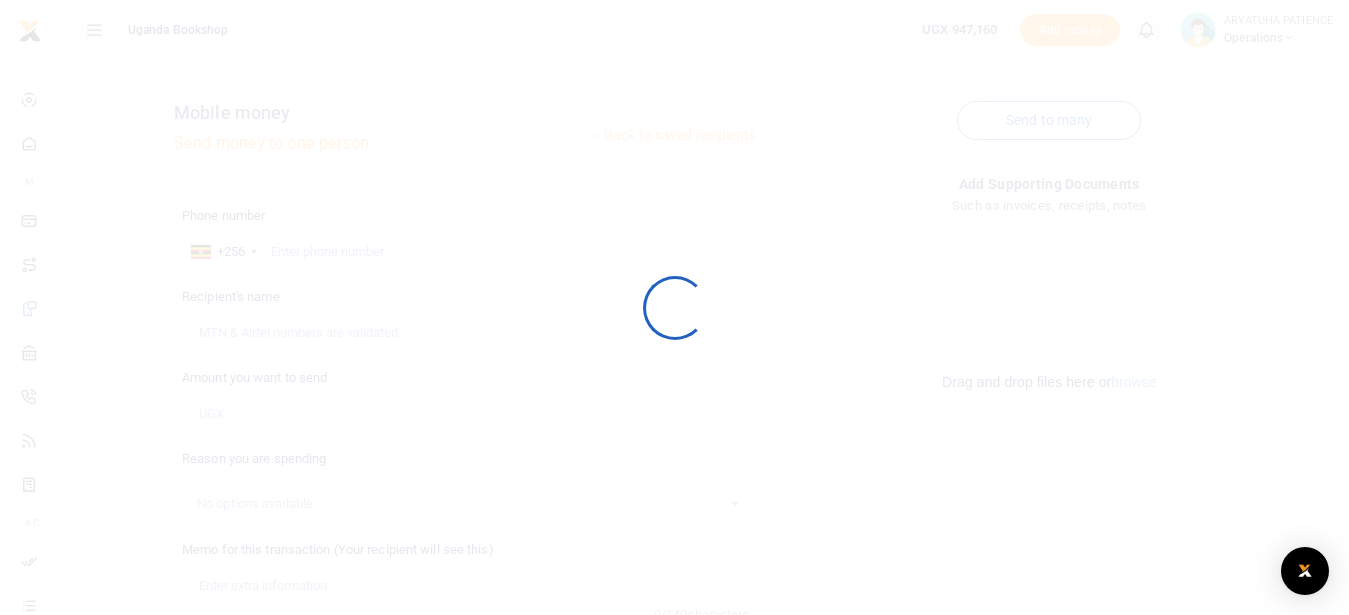 scroll, scrollTop: 0, scrollLeft: 0, axis: both 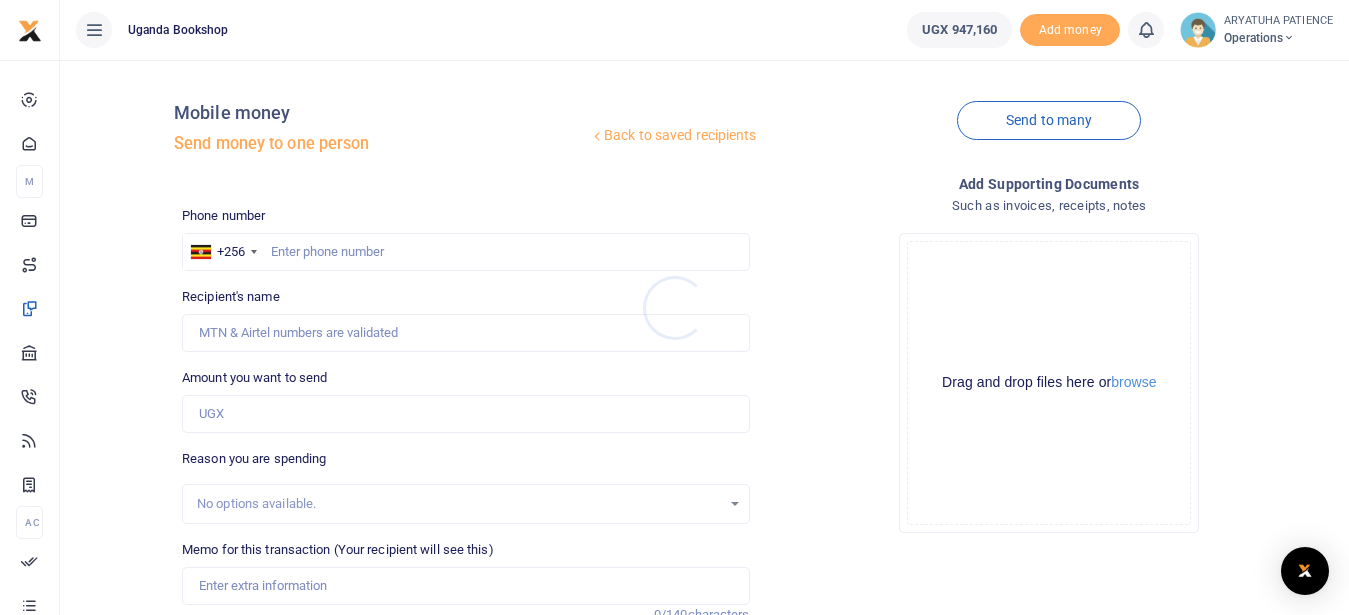 click at bounding box center [674, 307] 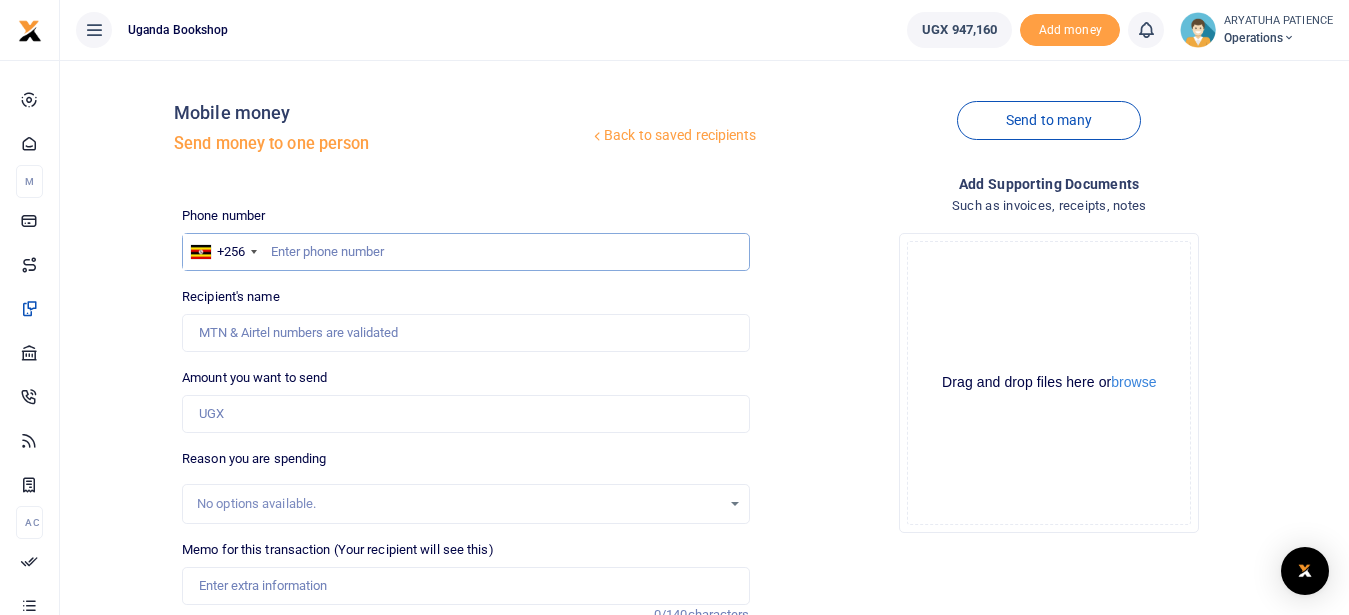 drag, startPoint x: 274, startPoint y: 247, endPoint x: 291, endPoint y: 239, distance: 18.788294 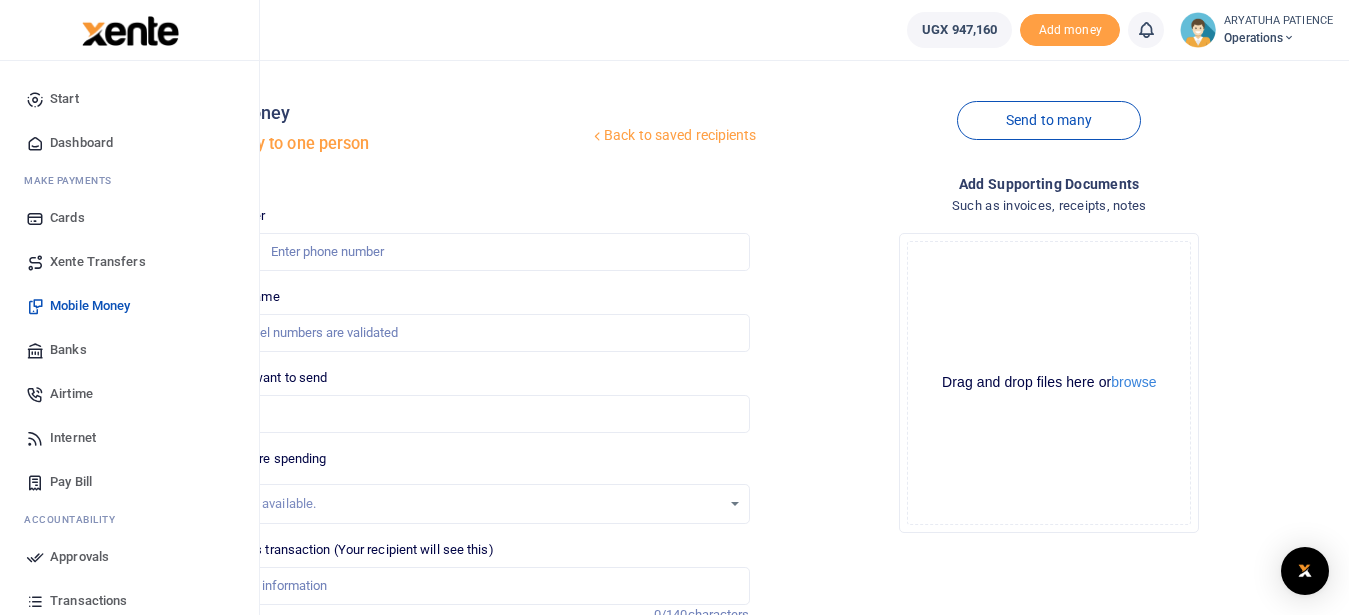 click on "Dashboard" at bounding box center [129, 143] 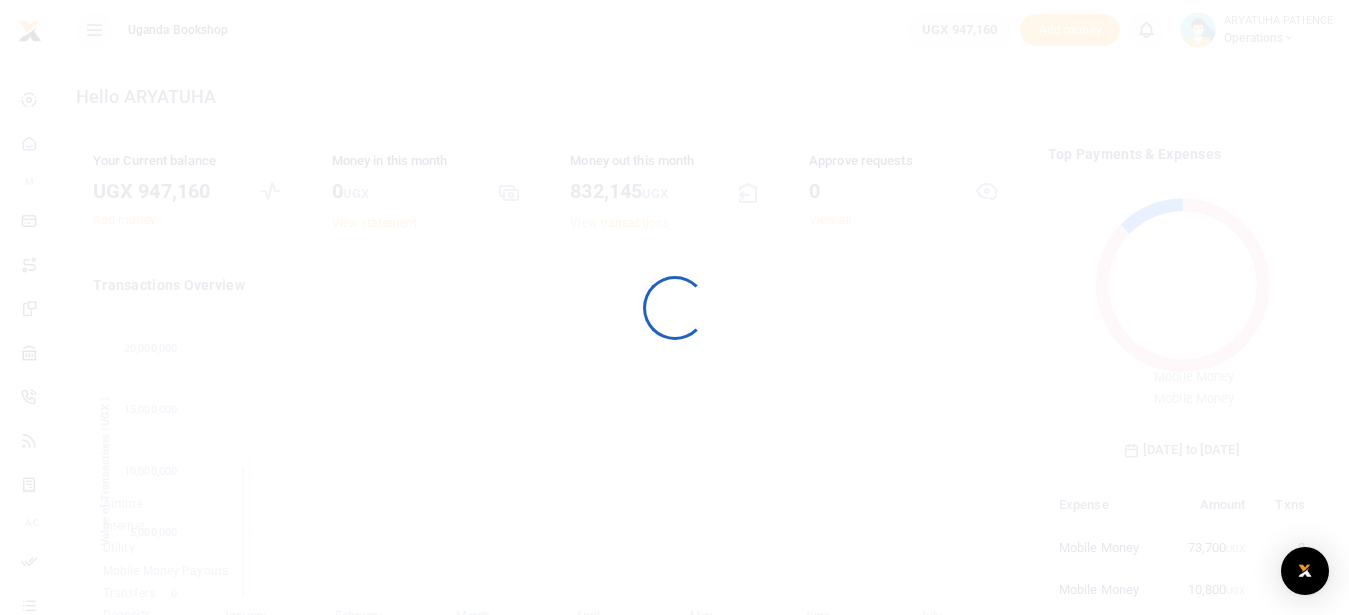 scroll, scrollTop: 0, scrollLeft: 0, axis: both 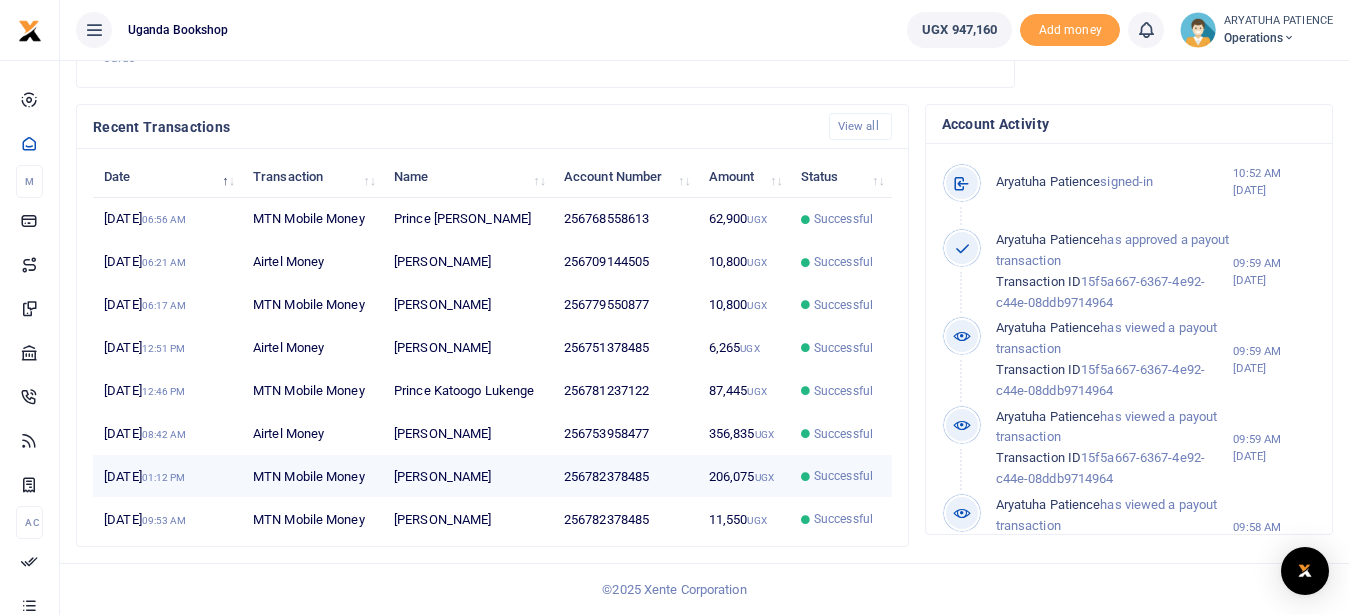 click on "256782378485" at bounding box center (625, 476) 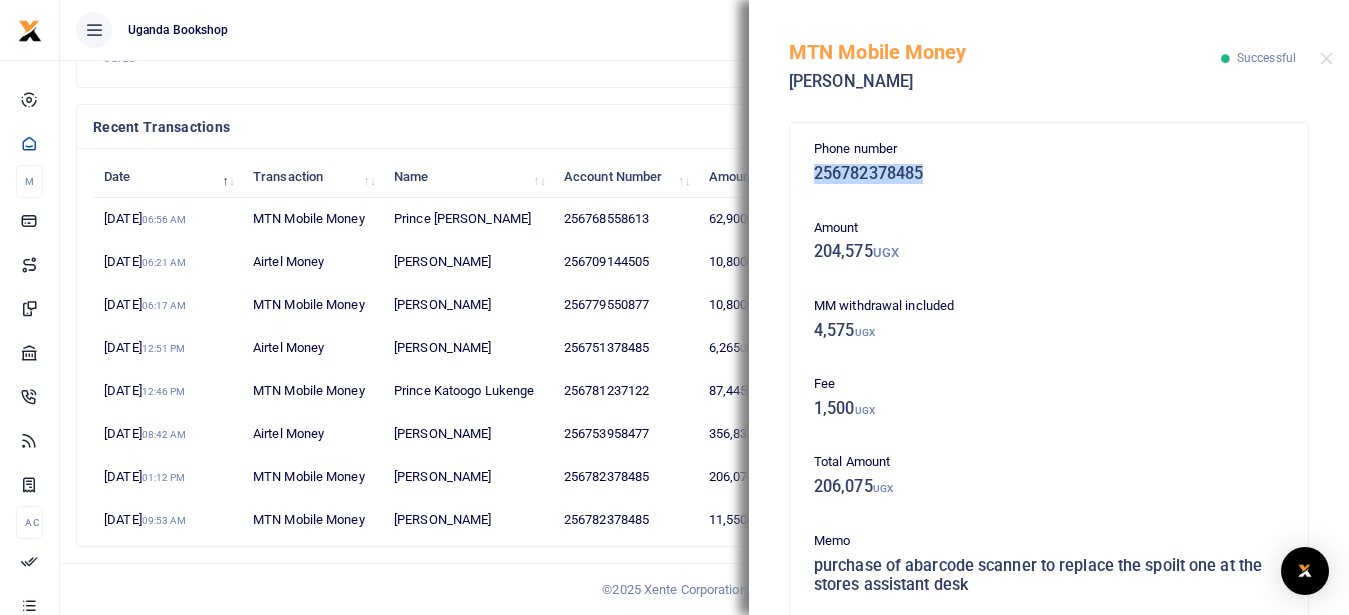 drag, startPoint x: 923, startPoint y: 176, endPoint x: 815, endPoint y: 191, distance: 109.03669 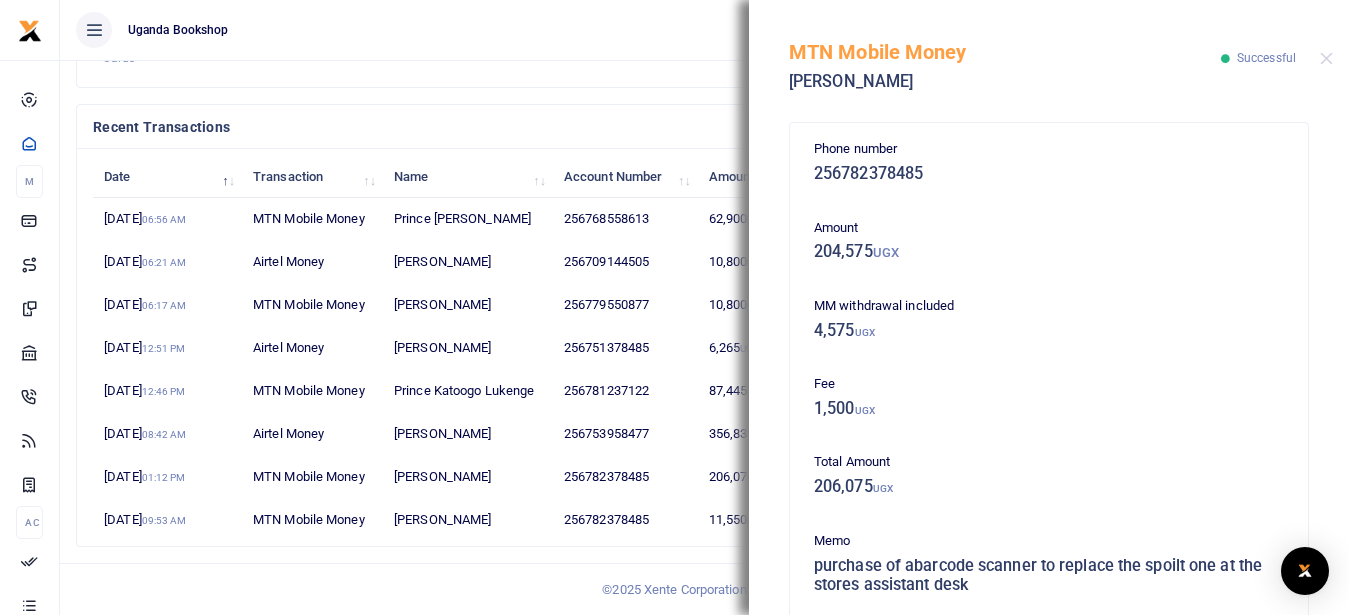 click at bounding box center [1326, 58] 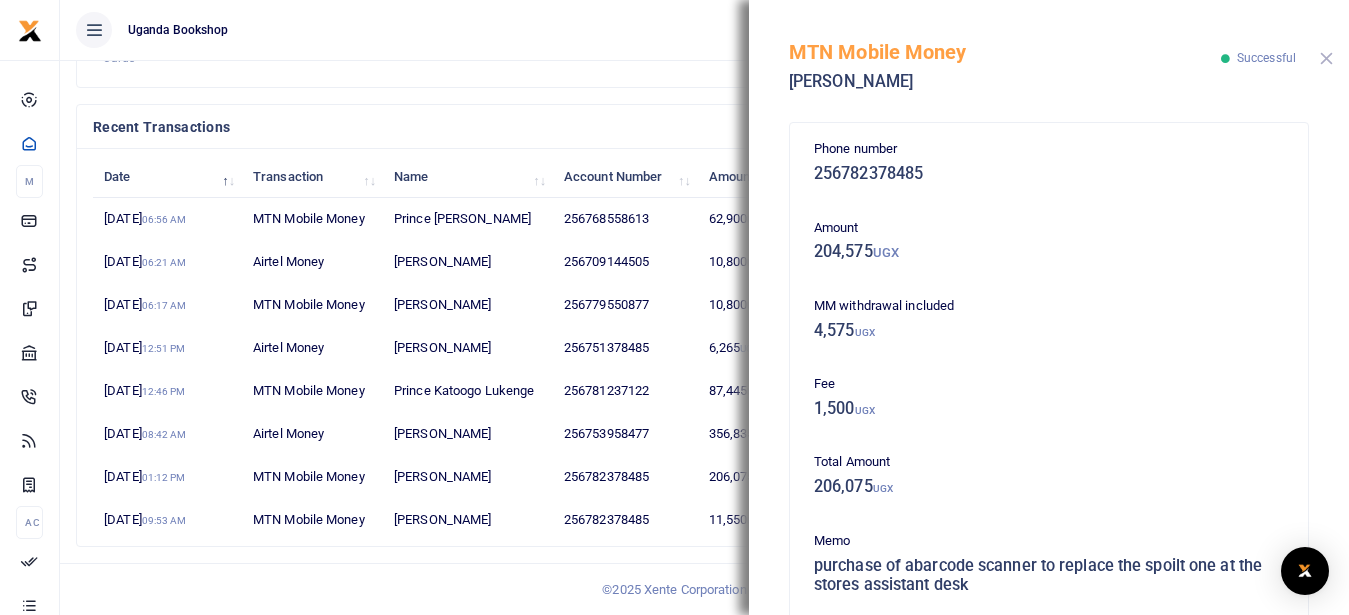 click at bounding box center (1326, 58) 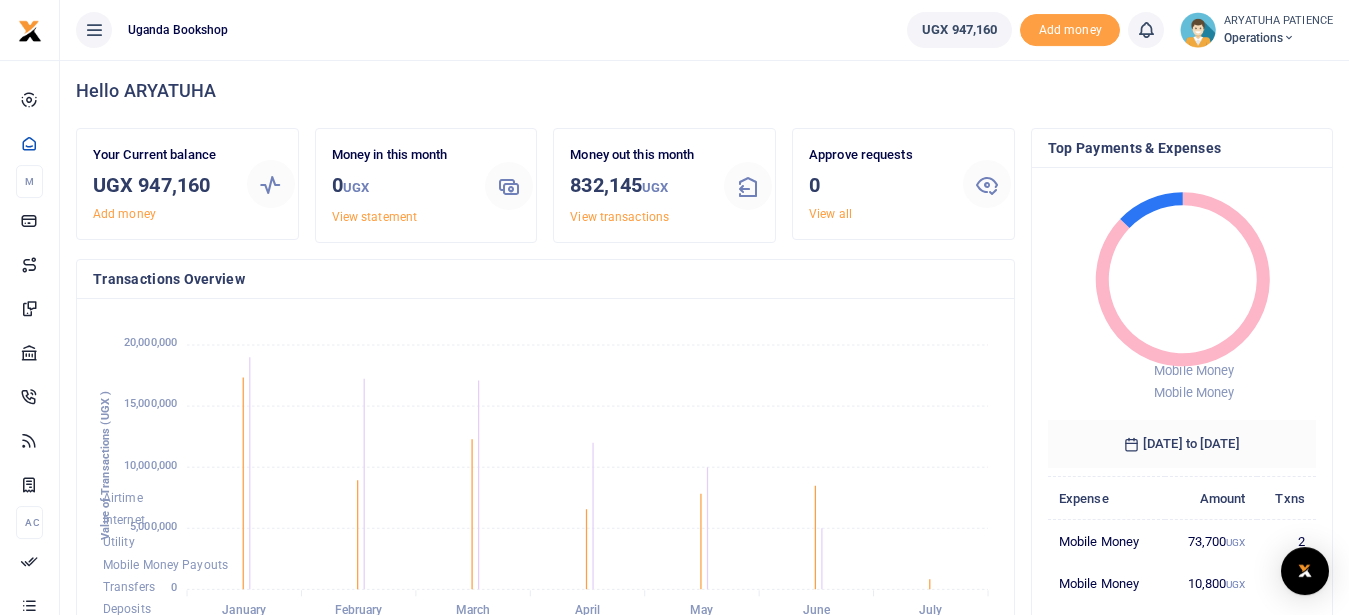 scroll, scrollTop: 0, scrollLeft: 0, axis: both 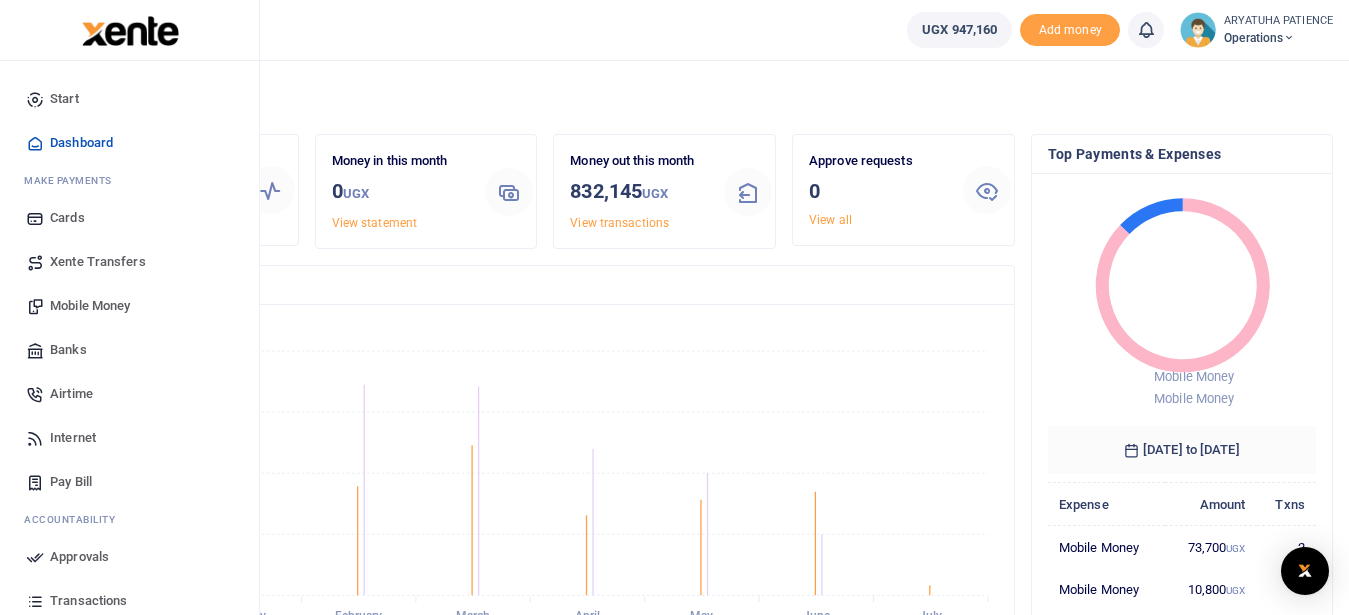 click on "Mobile Money" at bounding box center (90, 306) 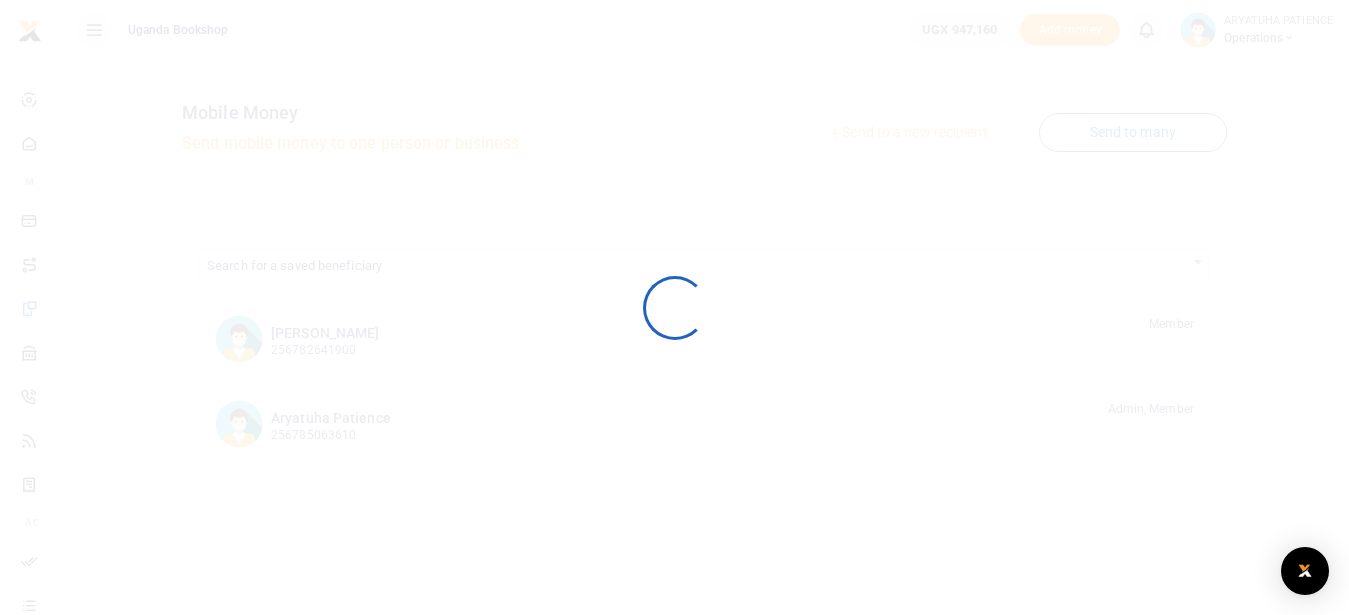 scroll, scrollTop: 0, scrollLeft: 0, axis: both 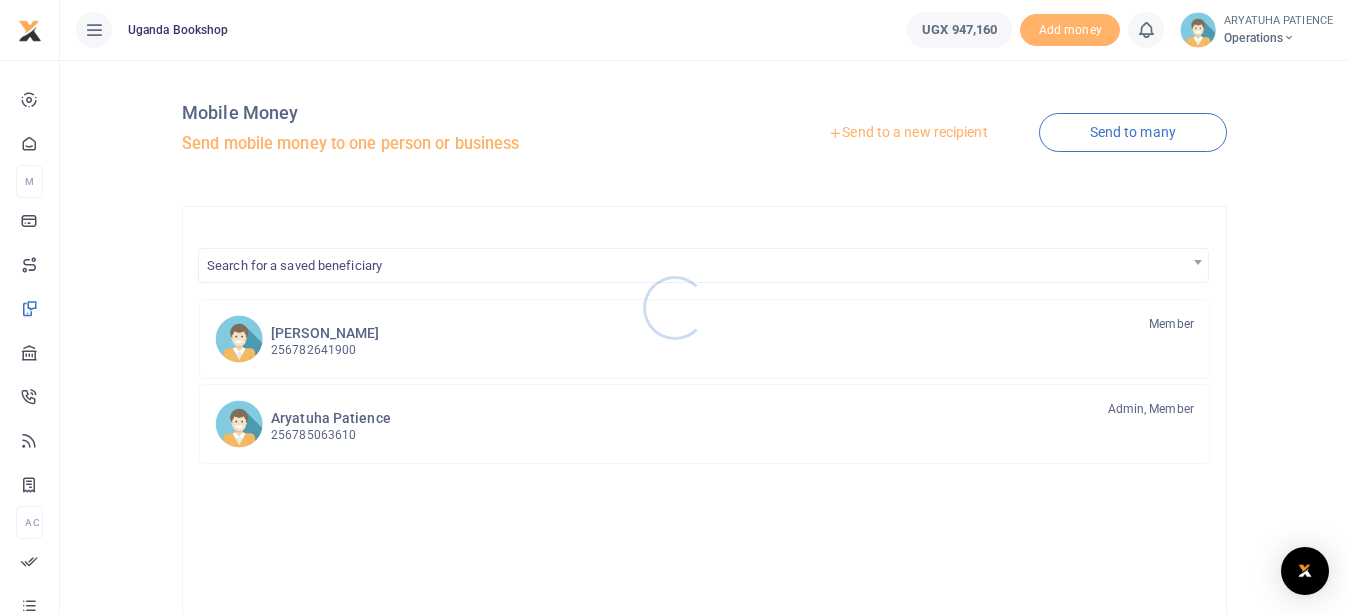 click at bounding box center (674, 307) 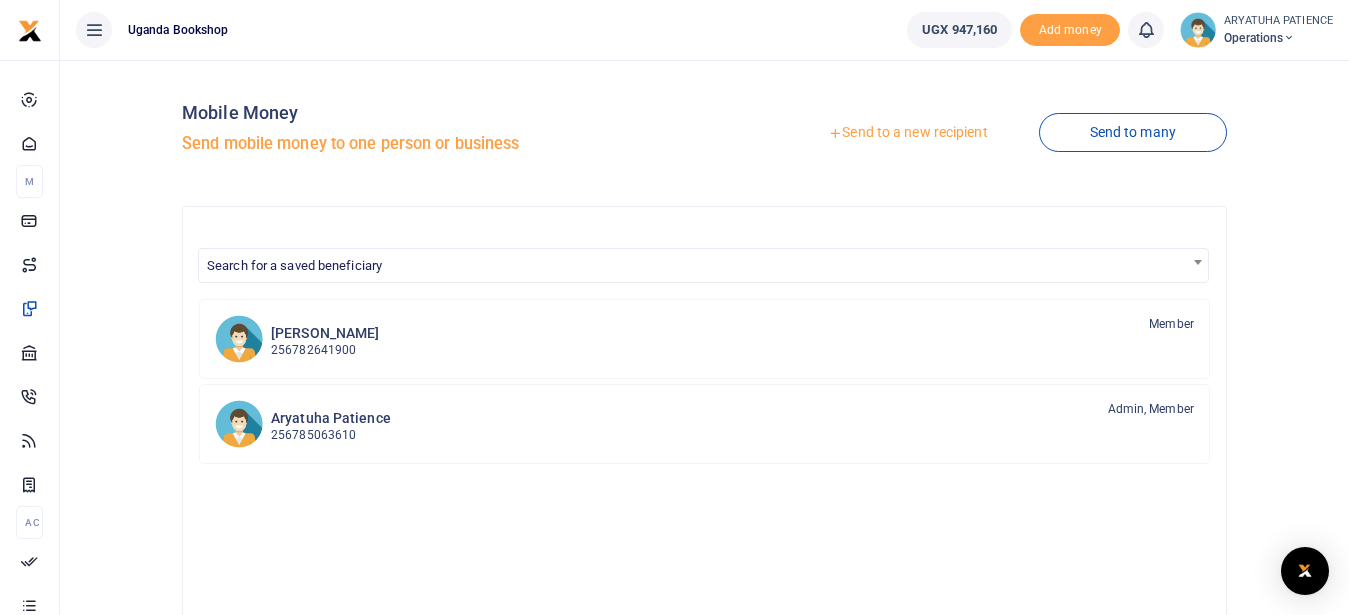 click on "Send to a new recipient" at bounding box center [907, 133] 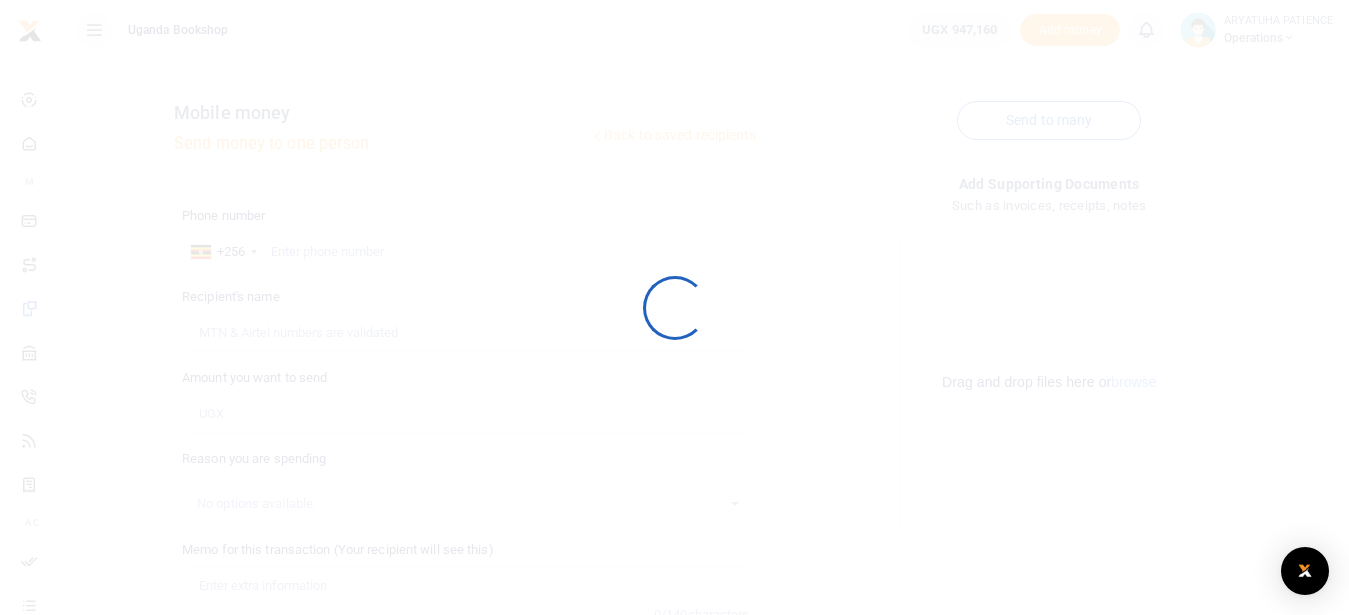 scroll, scrollTop: 0, scrollLeft: 0, axis: both 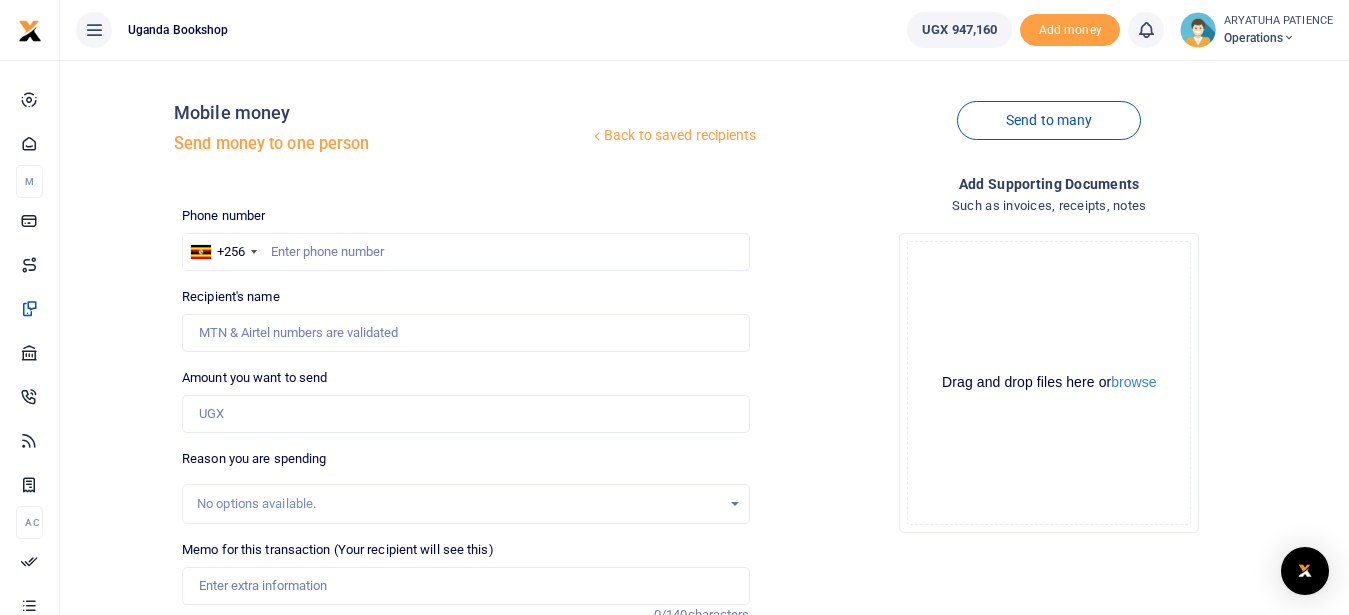 click on "Phone number
+256 Uganda +256
Phone is required." at bounding box center (465, 238) 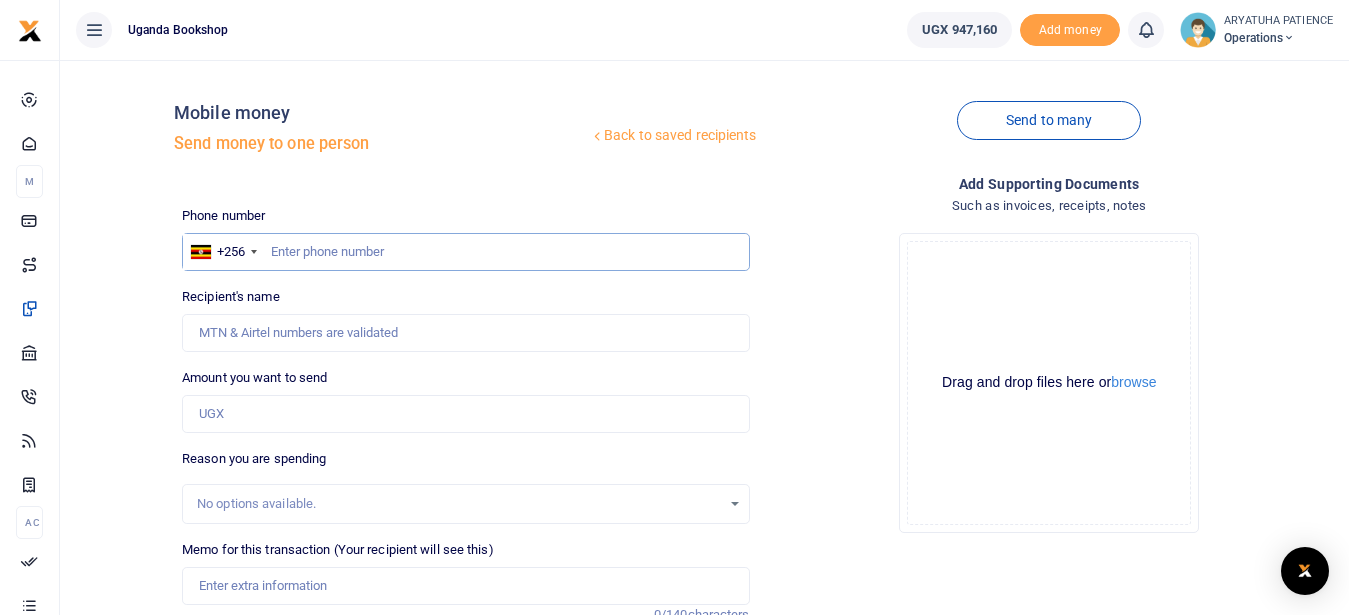 click at bounding box center [465, 252] 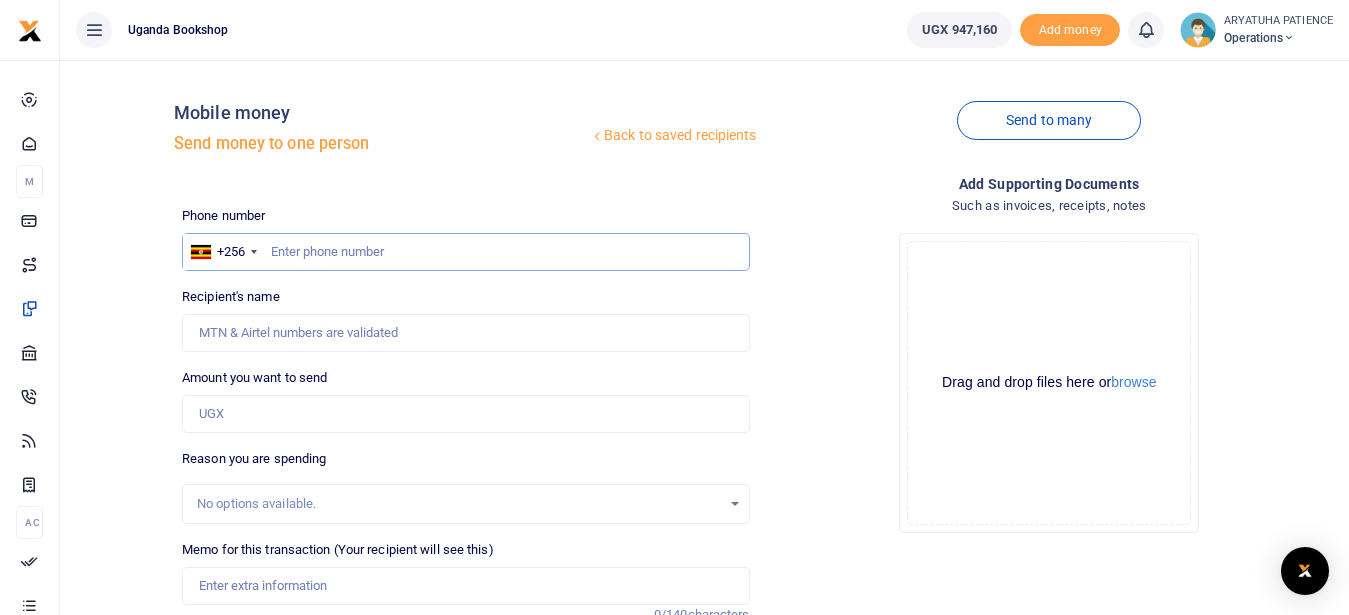 paste on "256782378485" 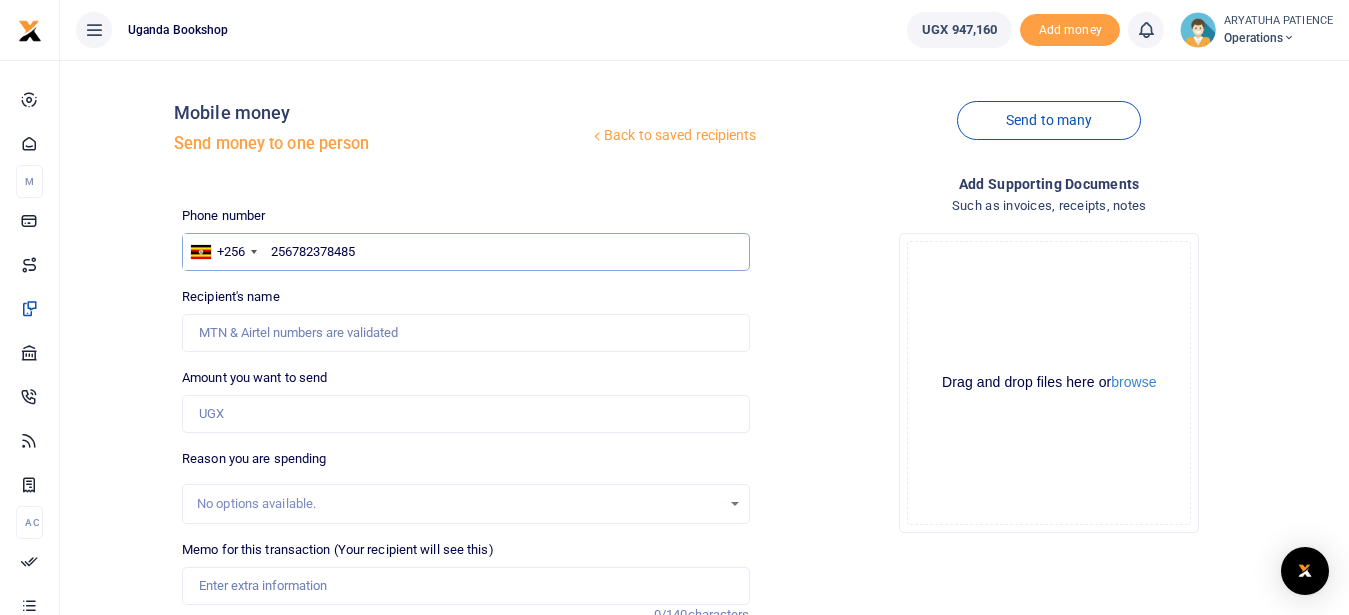 click on "256782378485" at bounding box center (465, 252) 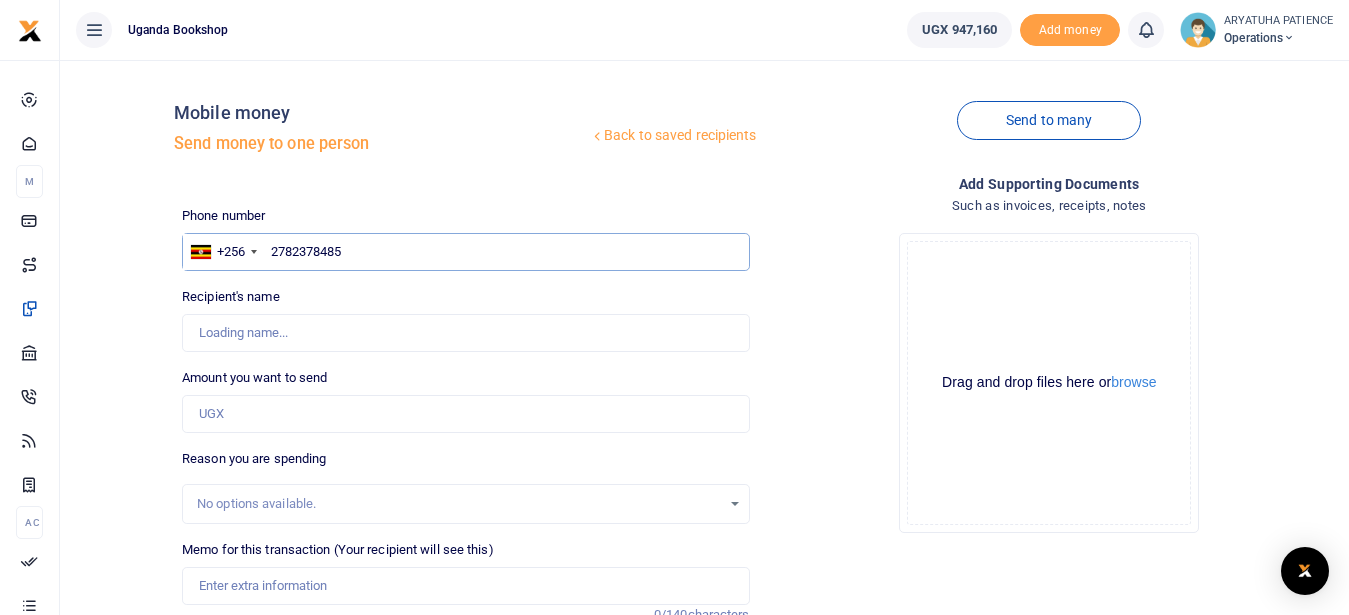 type on "782378485" 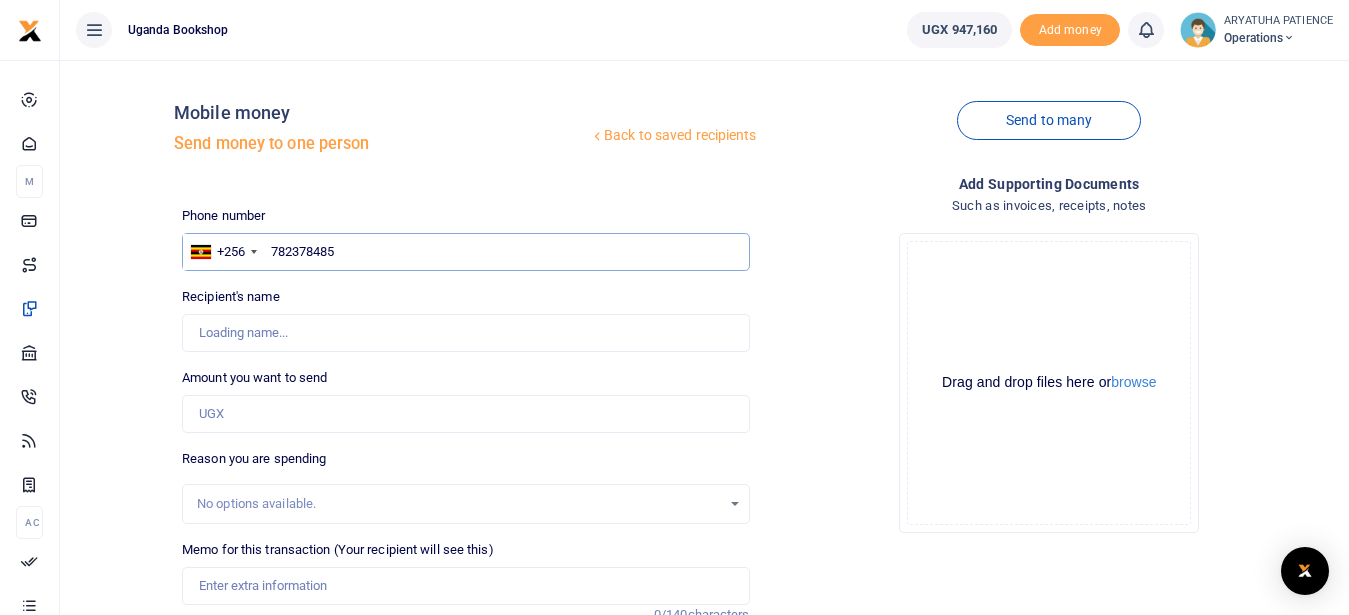 type on "Henry Ssengonge" 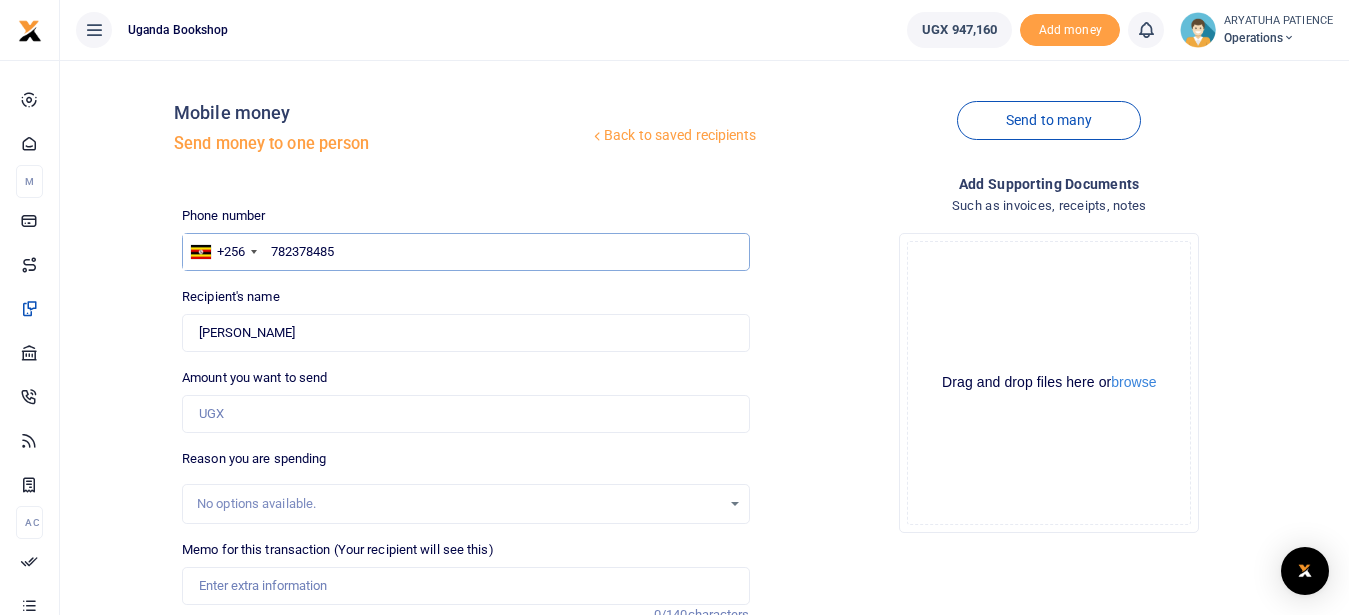 type on "782378485" 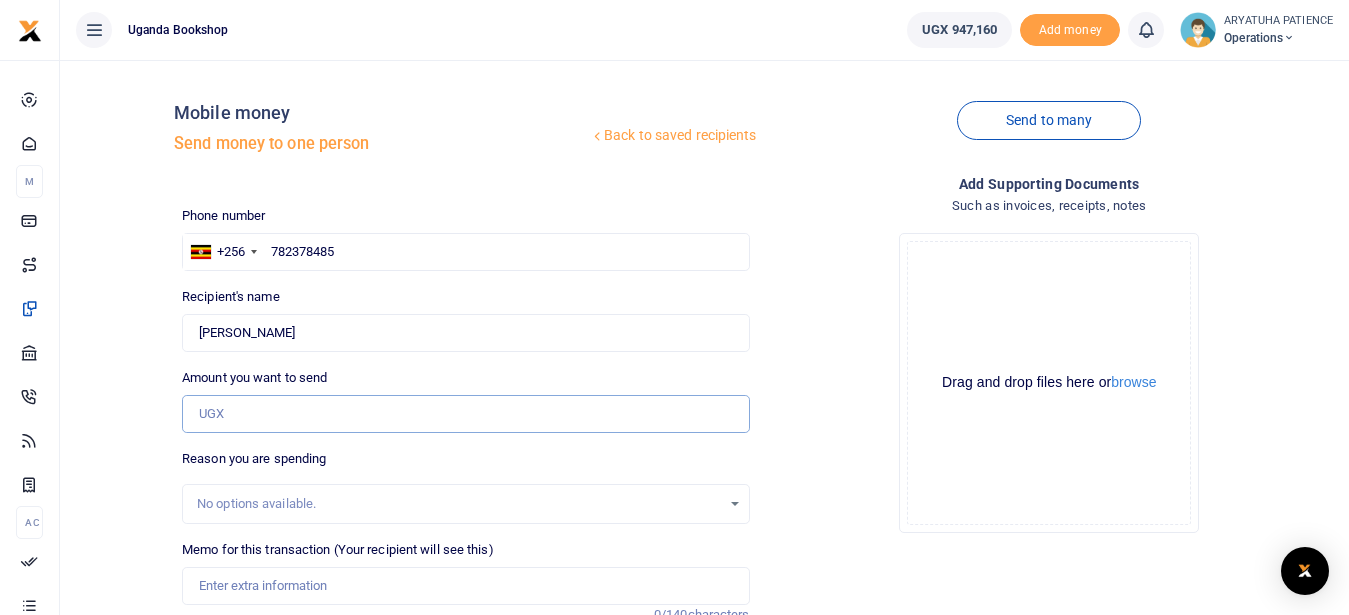 click on "Amount you want to send" at bounding box center (465, 414) 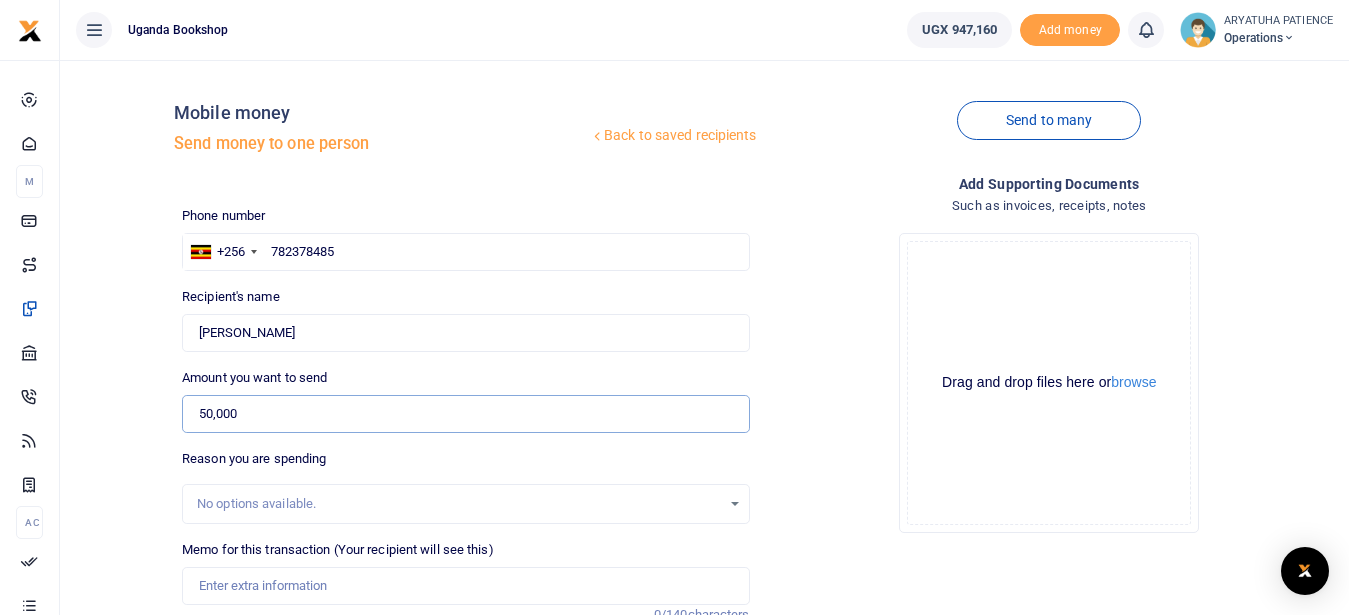 scroll, scrollTop: 251, scrollLeft: 0, axis: vertical 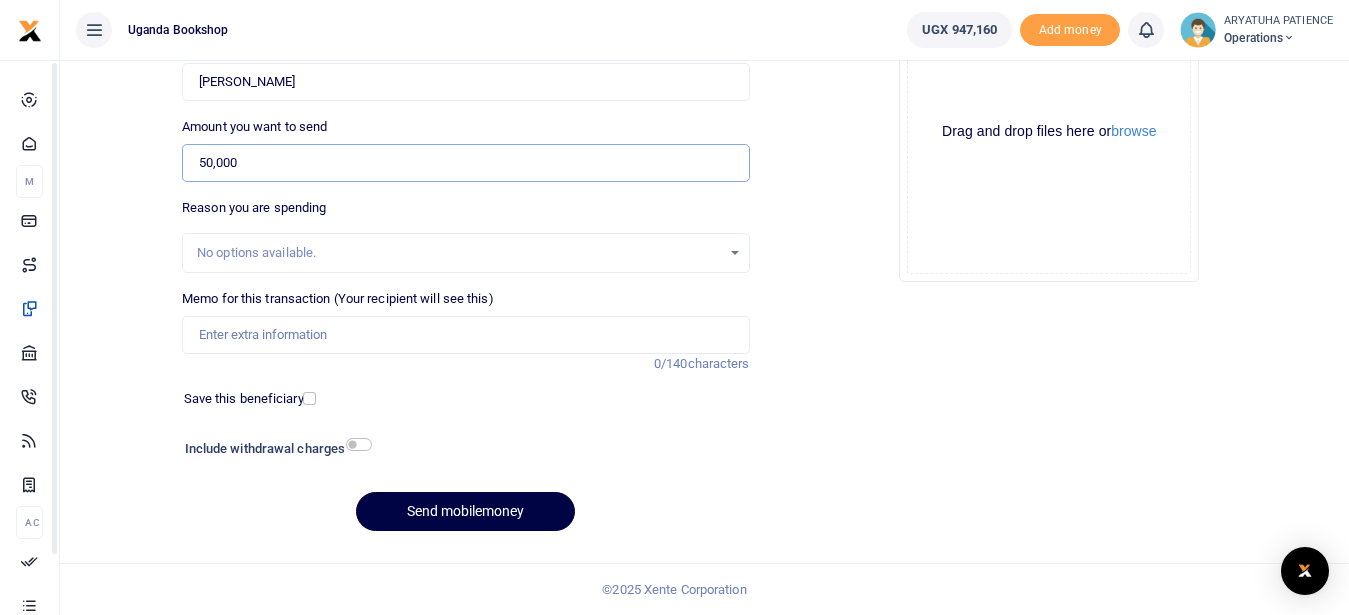 type on "50,000" 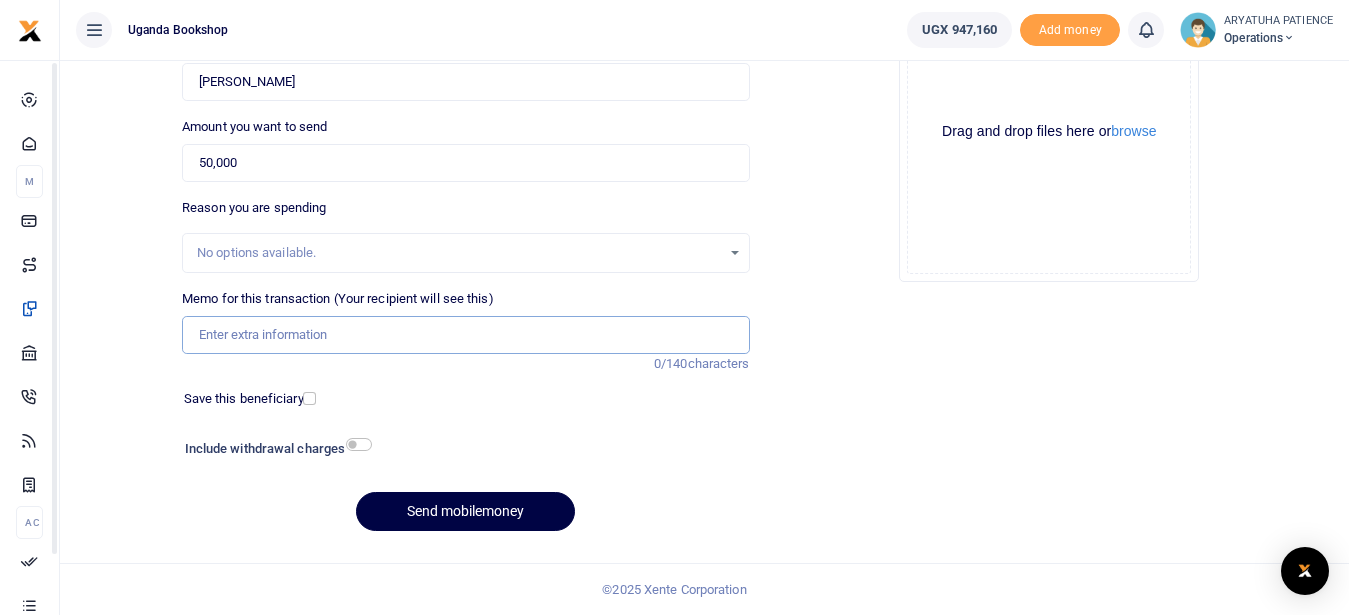 click on "Memo for this transaction (Your recipient will see this)" at bounding box center [465, 335] 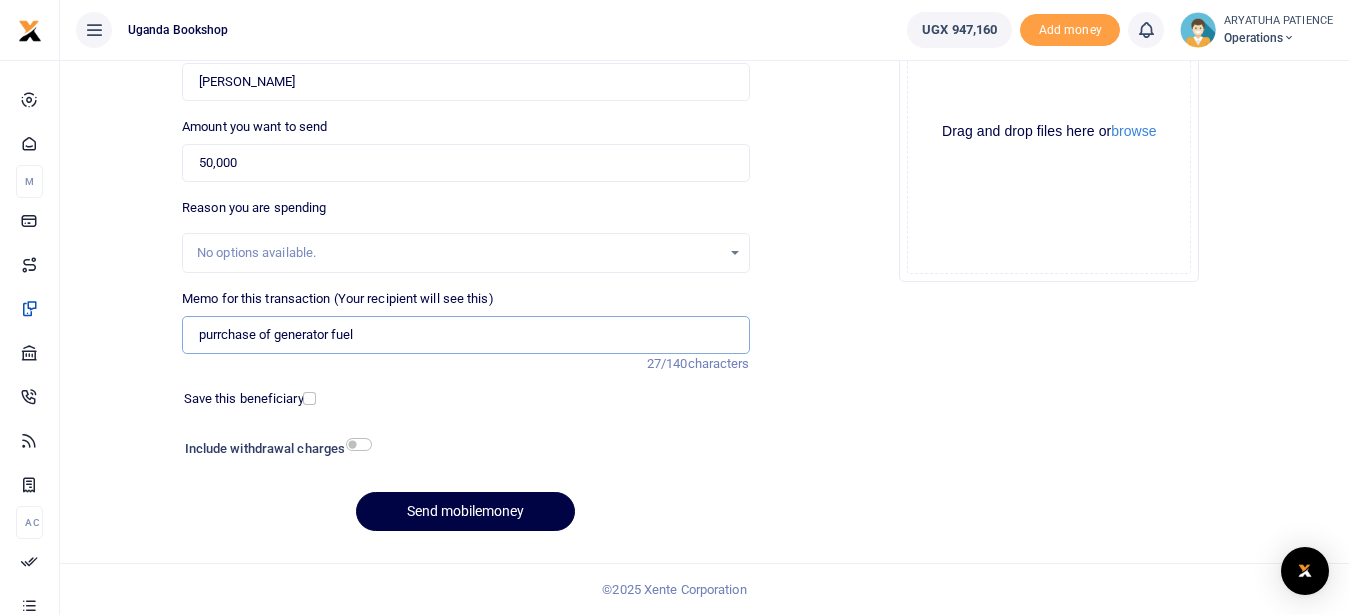 type on "purrchase of generator fuel" 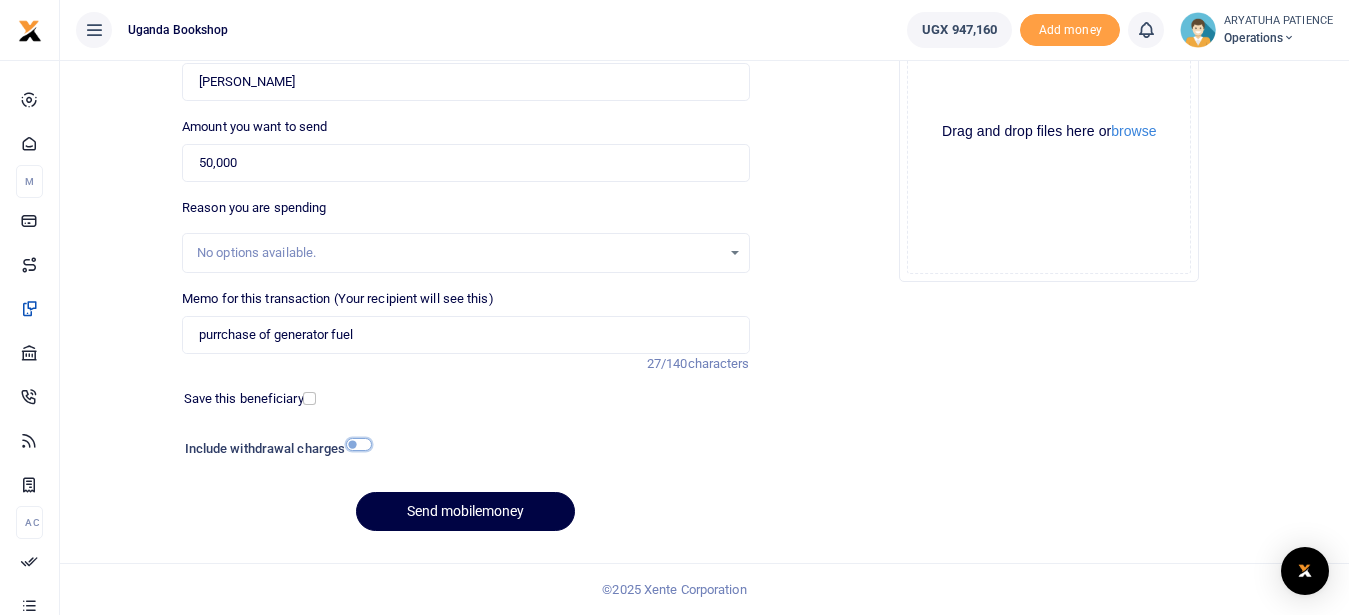 click at bounding box center [359, 444] 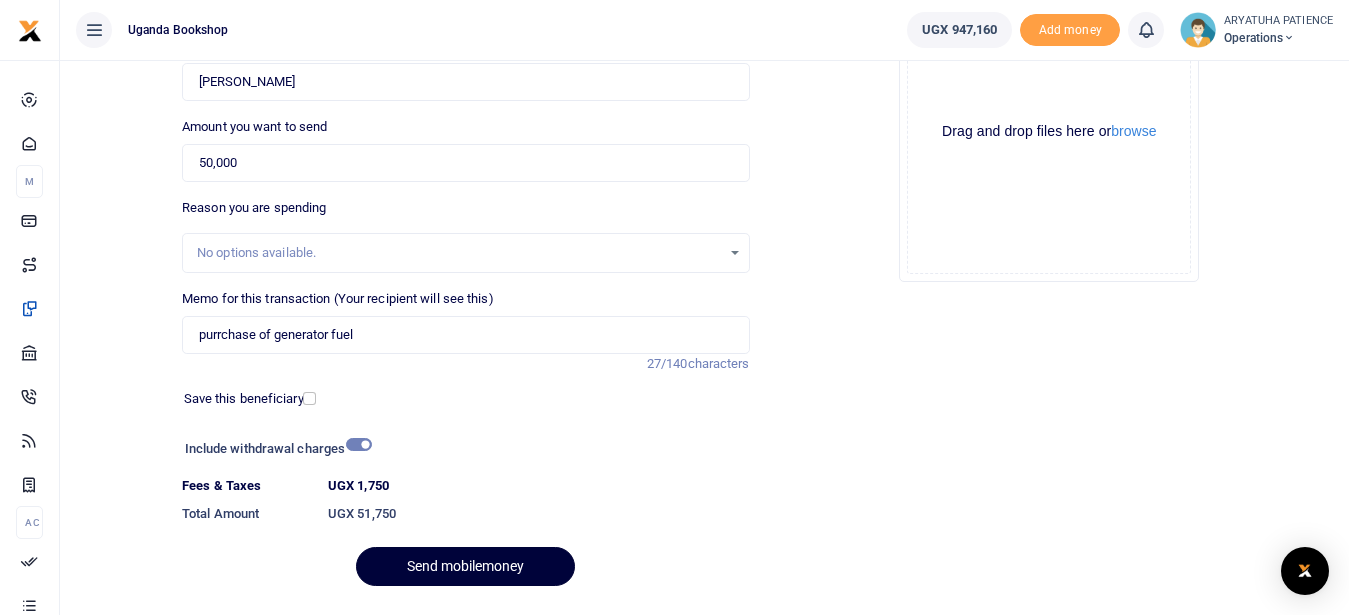 click on "Send mobilemoney" at bounding box center [465, 566] 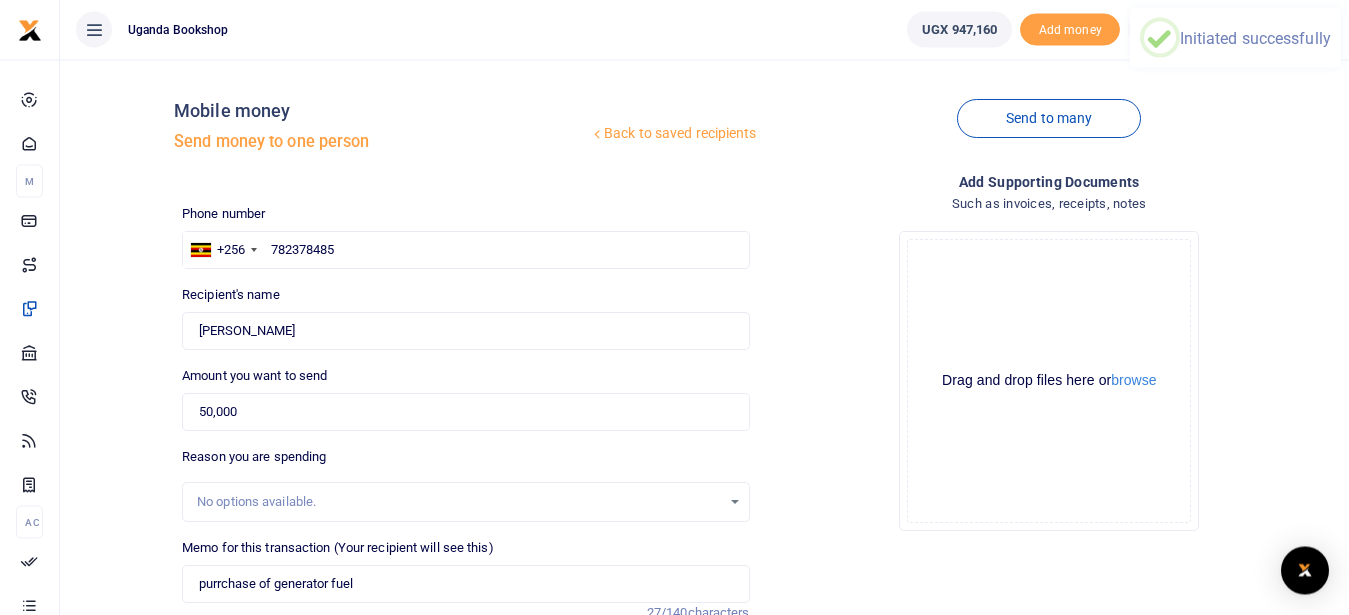 scroll, scrollTop: 0, scrollLeft: 0, axis: both 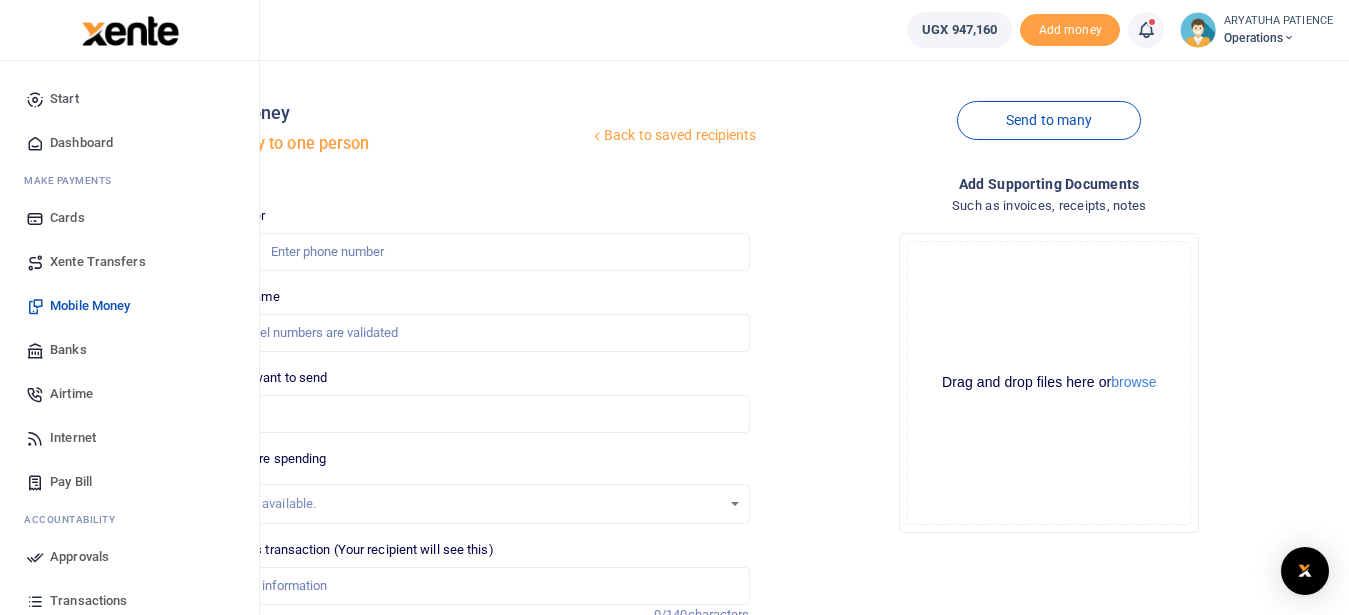 click on "Dashboard" at bounding box center [81, 143] 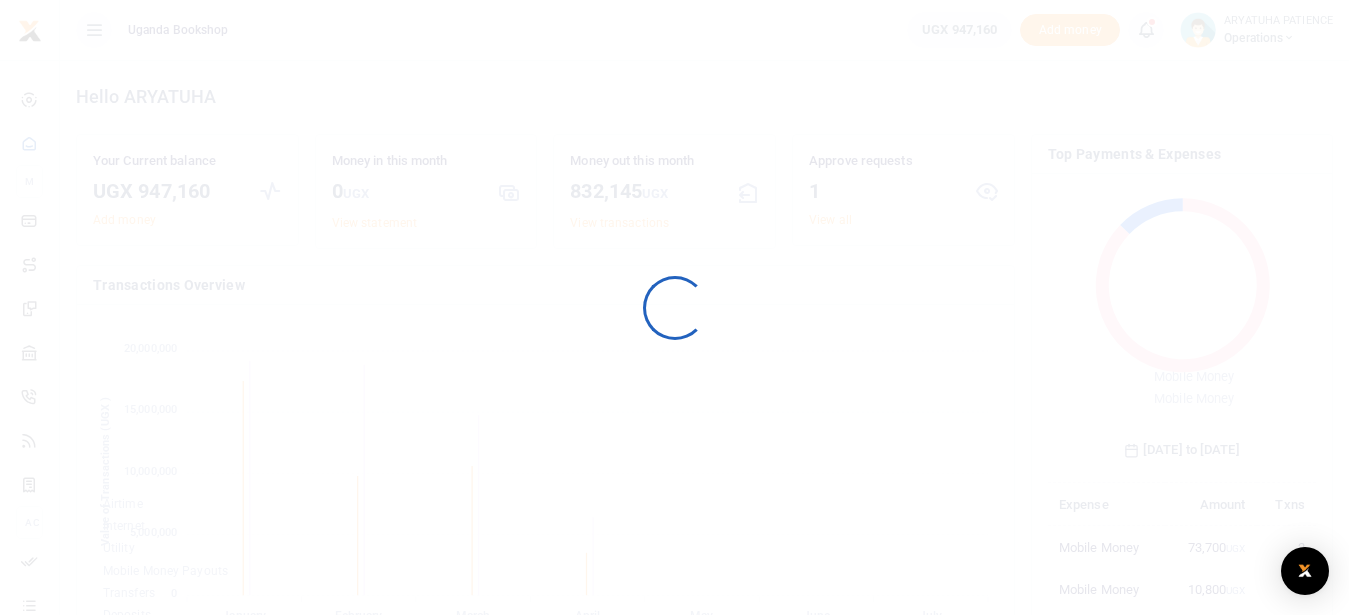 scroll, scrollTop: 0, scrollLeft: 0, axis: both 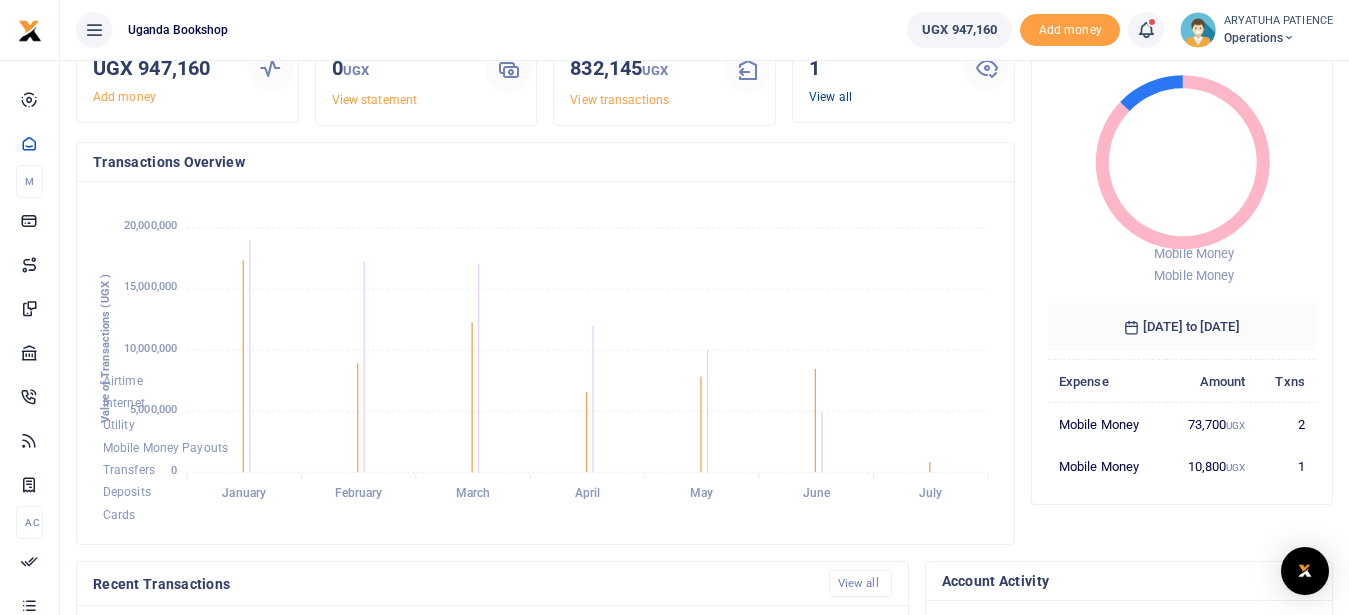 click on "View all" at bounding box center [830, 97] 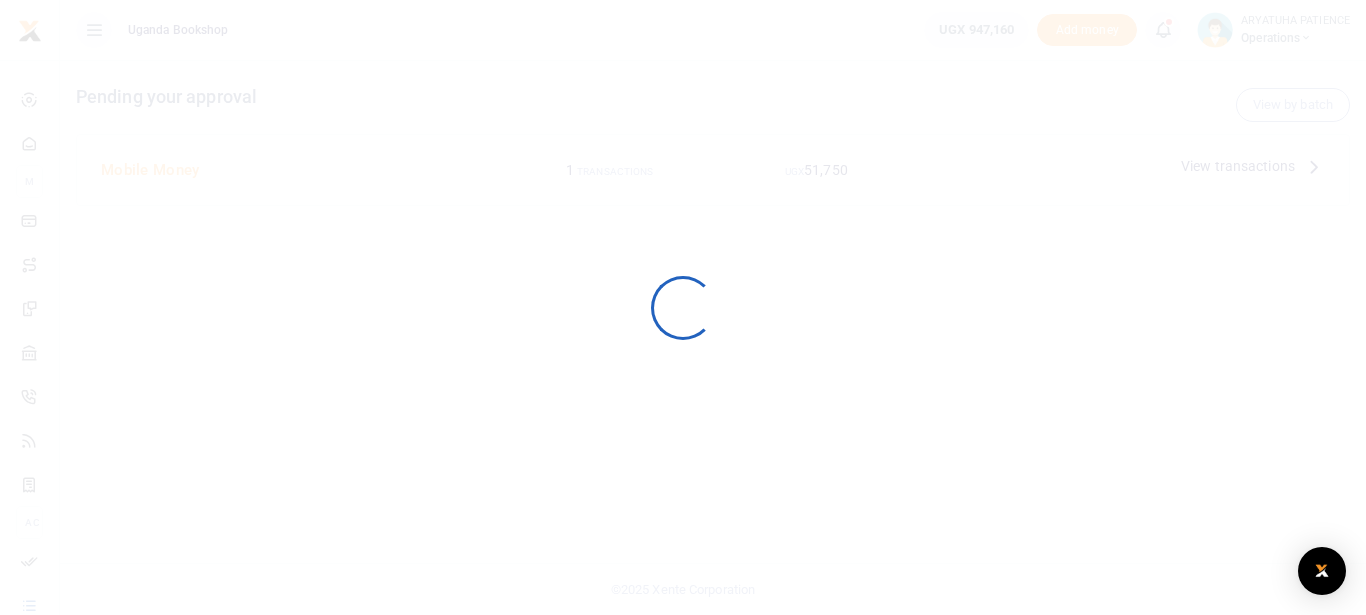 scroll, scrollTop: 0, scrollLeft: 0, axis: both 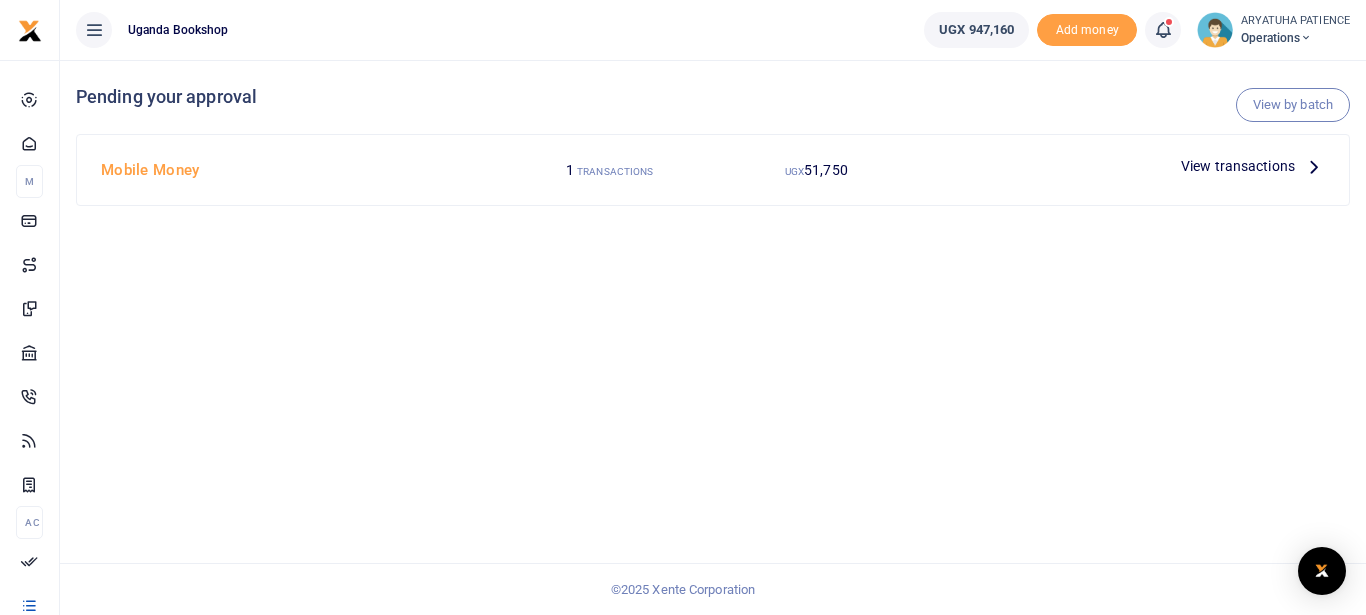 click at bounding box center [1314, 166] 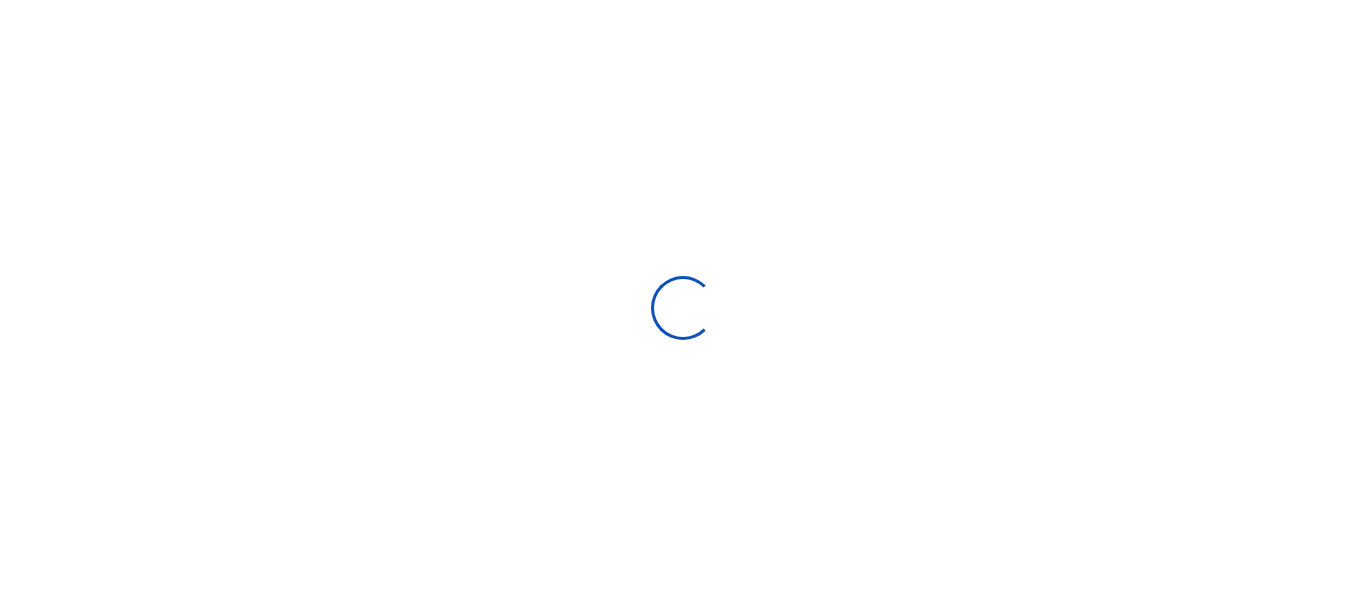 scroll, scrollTop: 0, scrollLeft: 0, axis: both 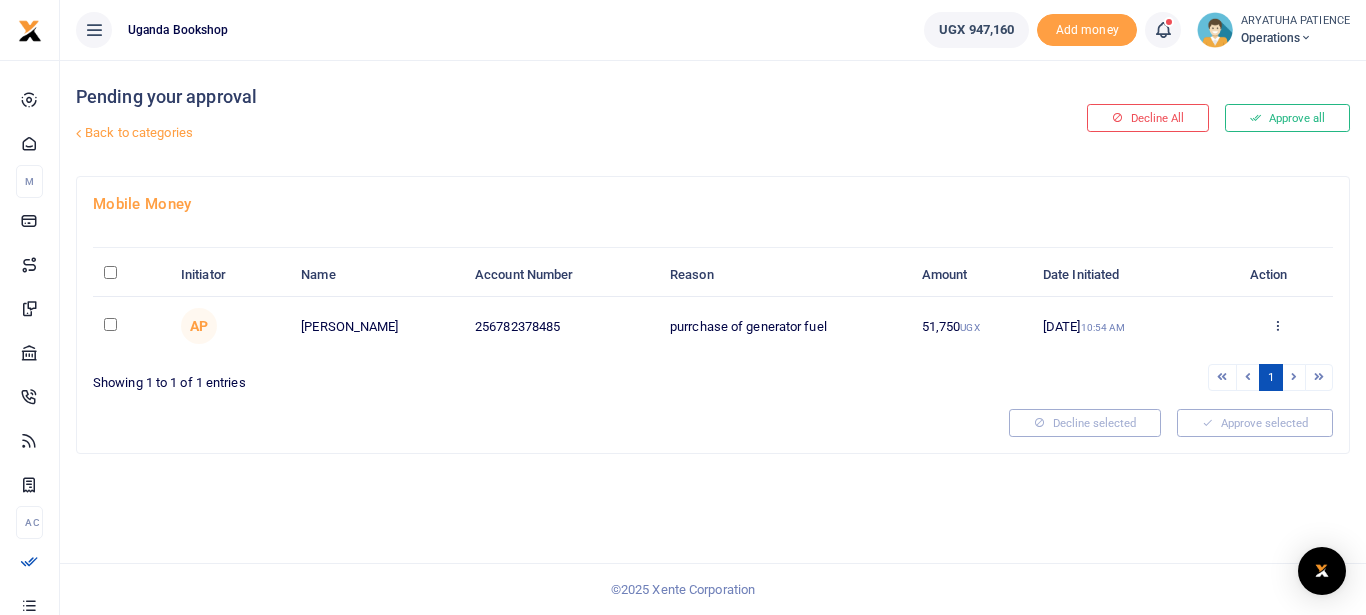 click on "Approve
Decline
Details" at bounding box center (1278, 327) 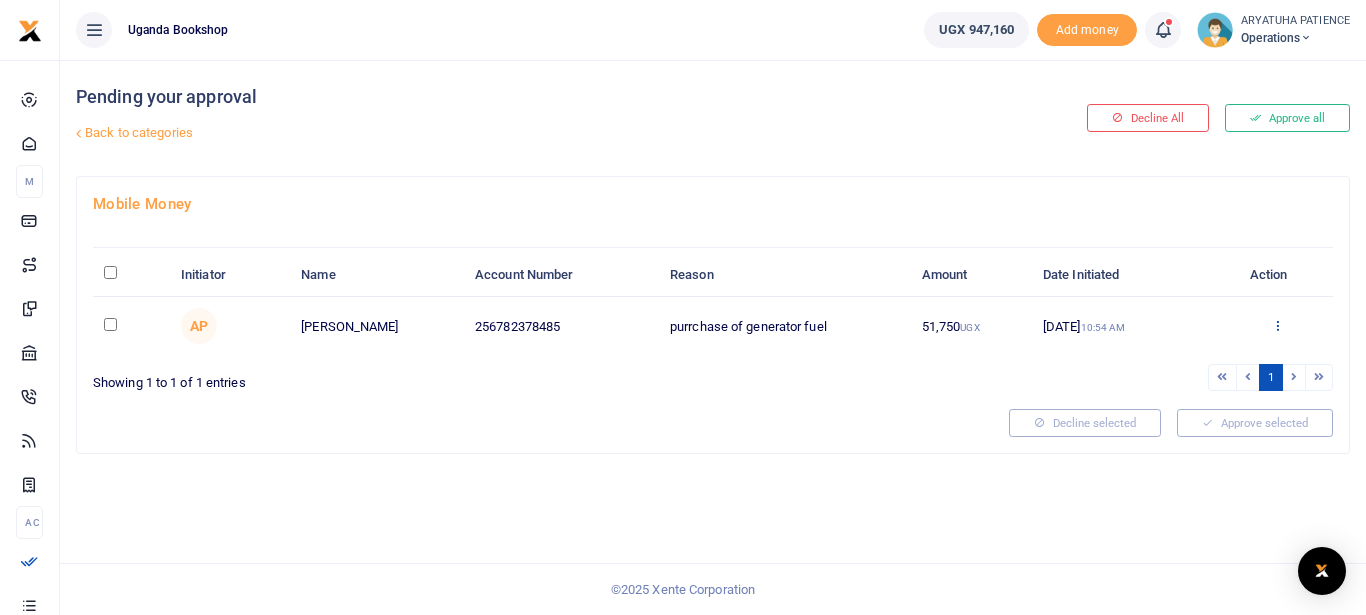 click at bounding box center [1277, 325] 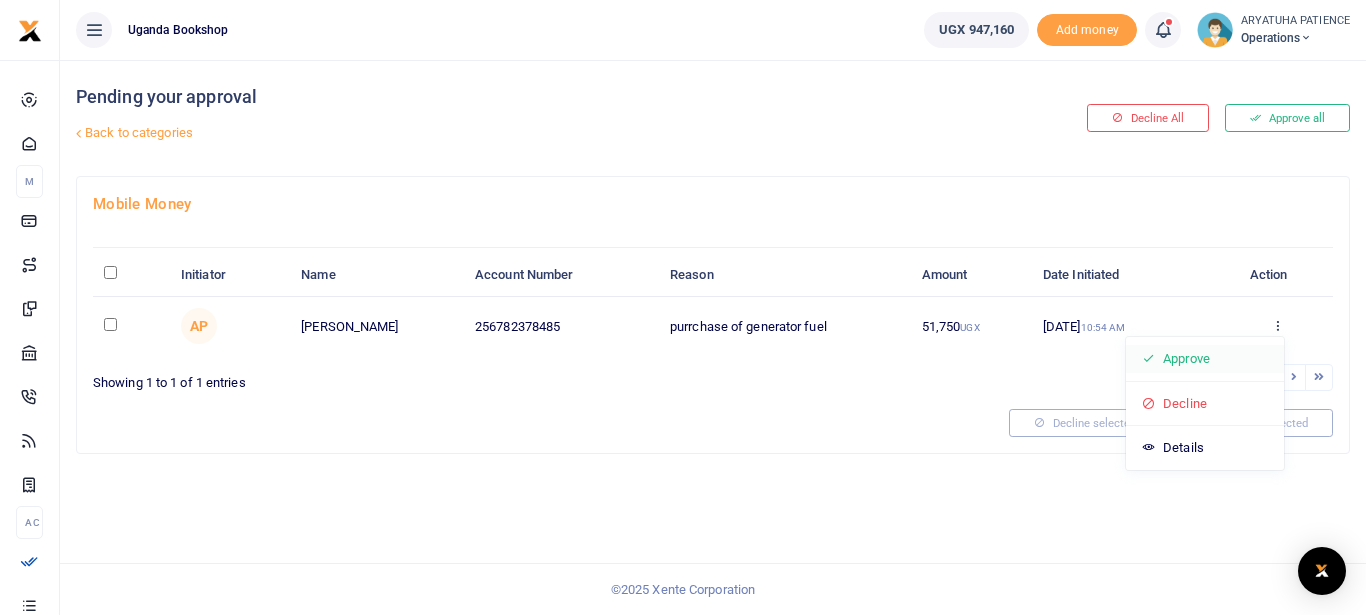 click on "Approve" at bounding box center (1205, 359) 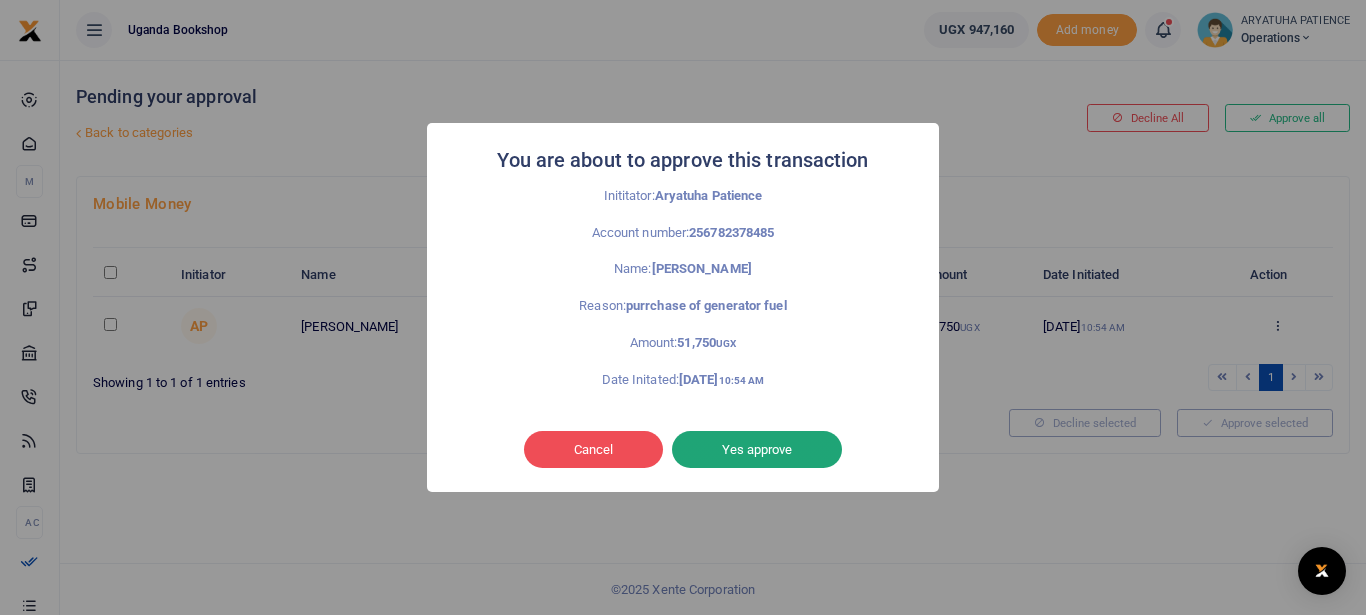 click on "Yes approve" at bounding box center (757, 450) 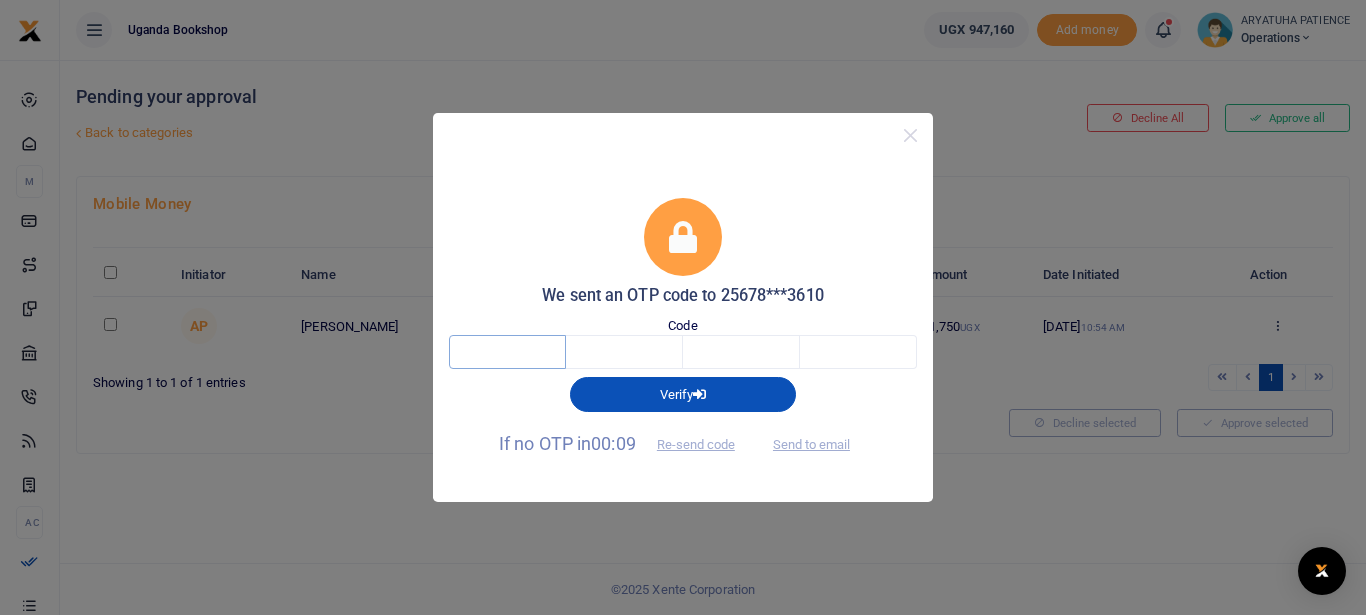 click at bounding box center (507, 352) 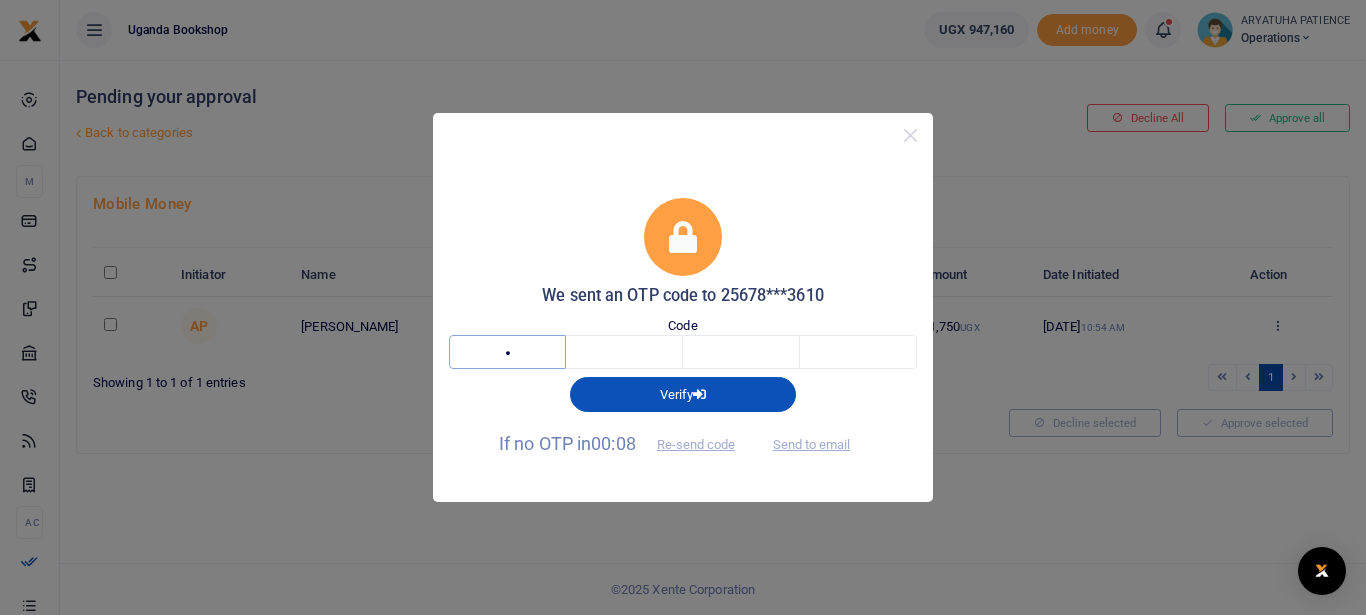 type on "3" 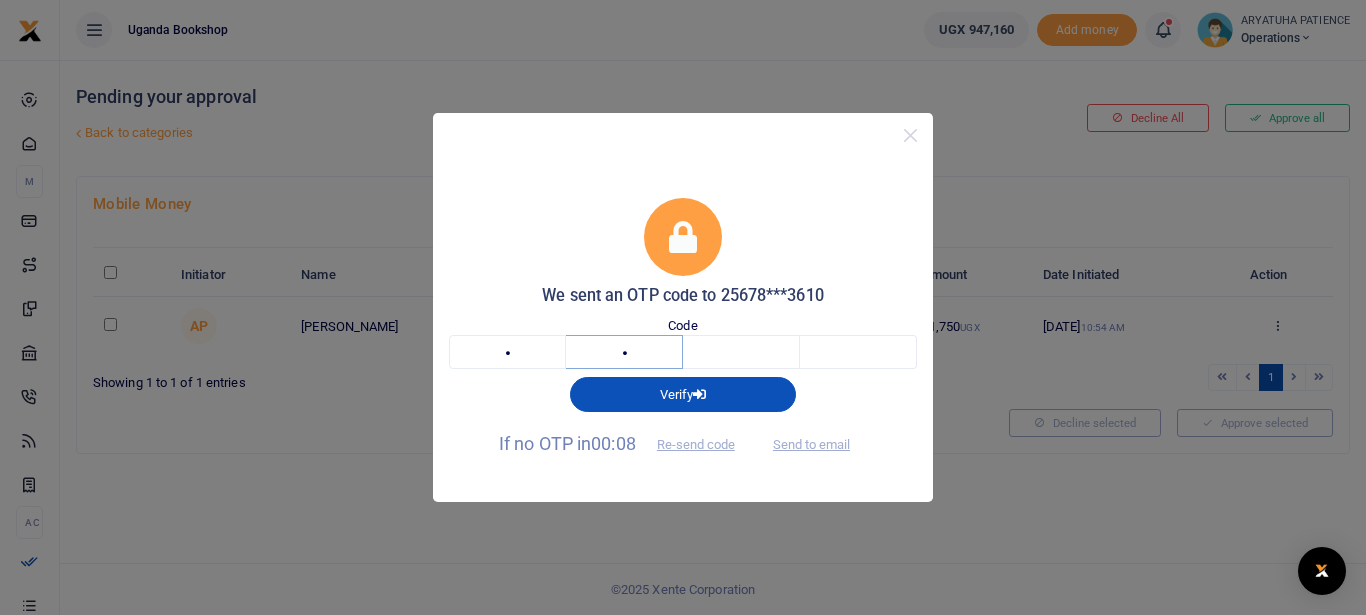 type on "5" 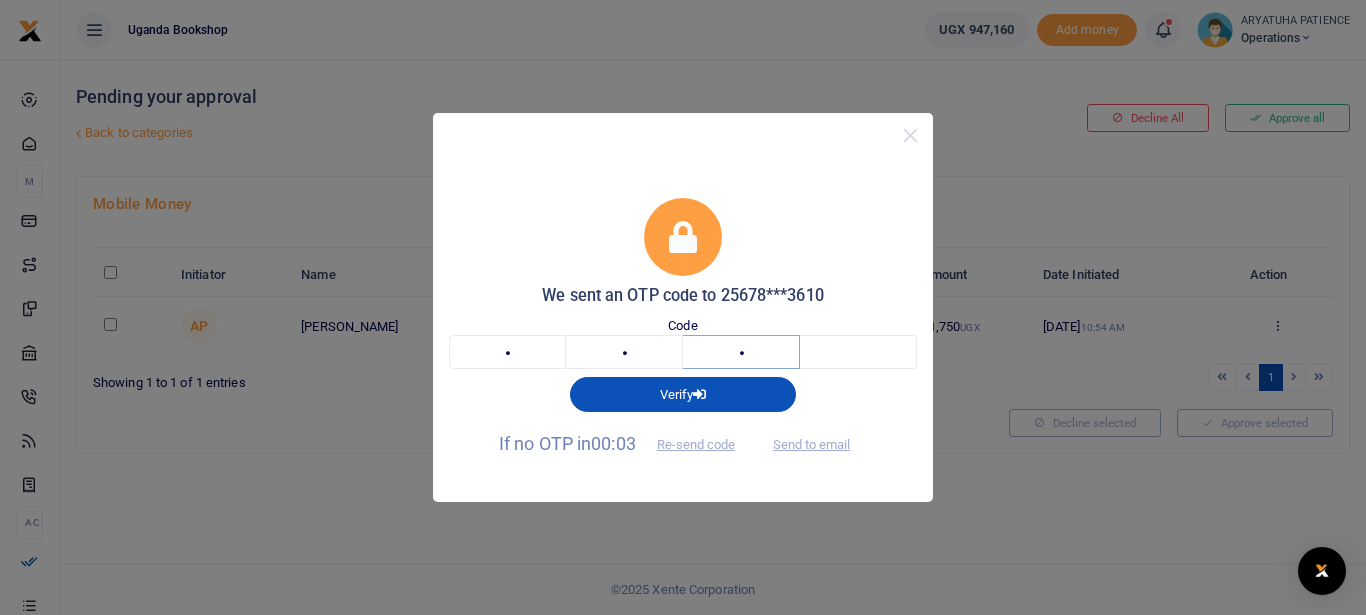 type on "1" 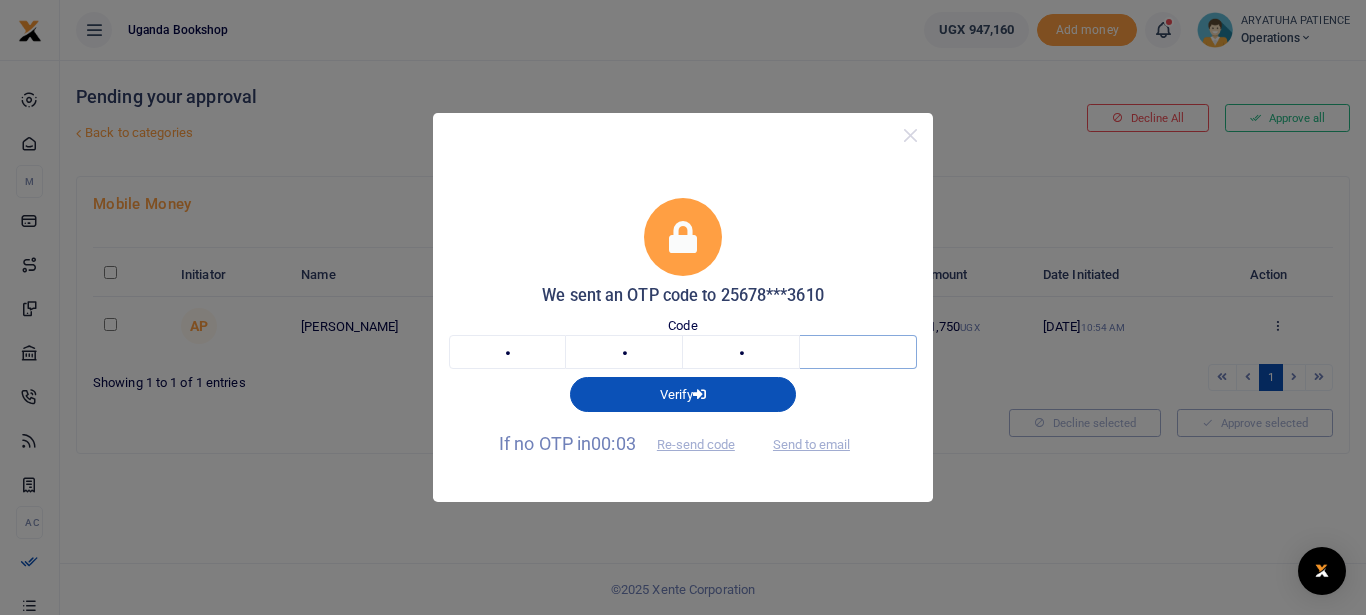 type on "9" 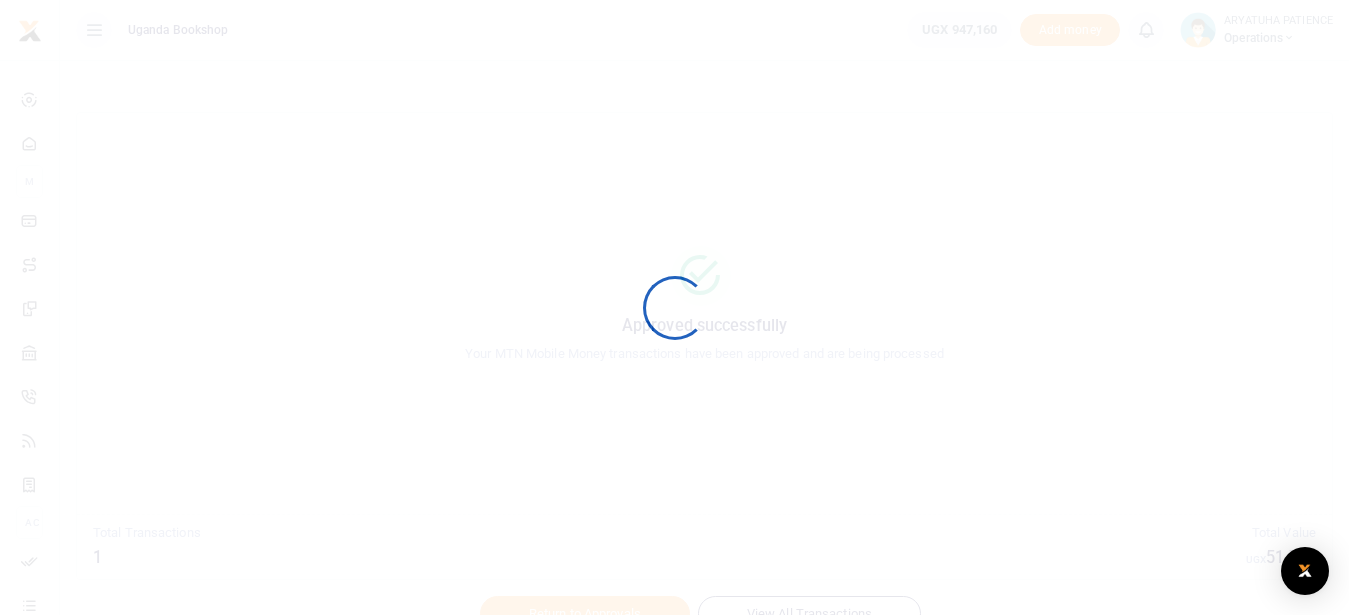scroll, scrollTop: 0, scrollLeft: 0, axis: both 